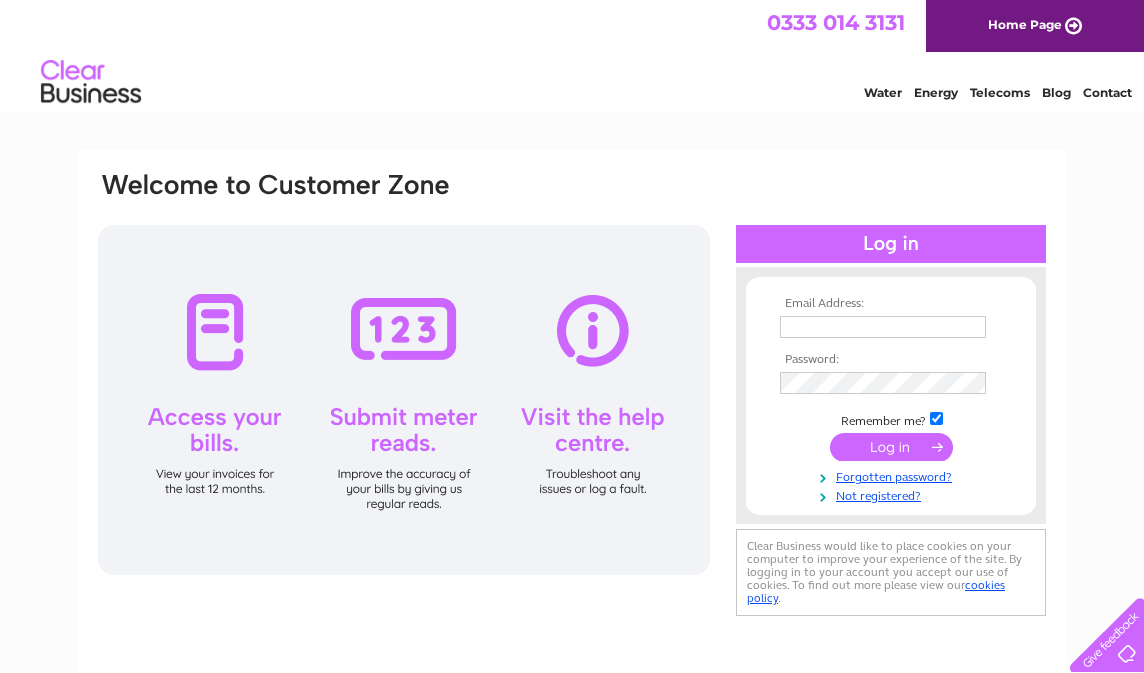 scroll, scrollTop: 0, scrollLeft: 0, axis: both 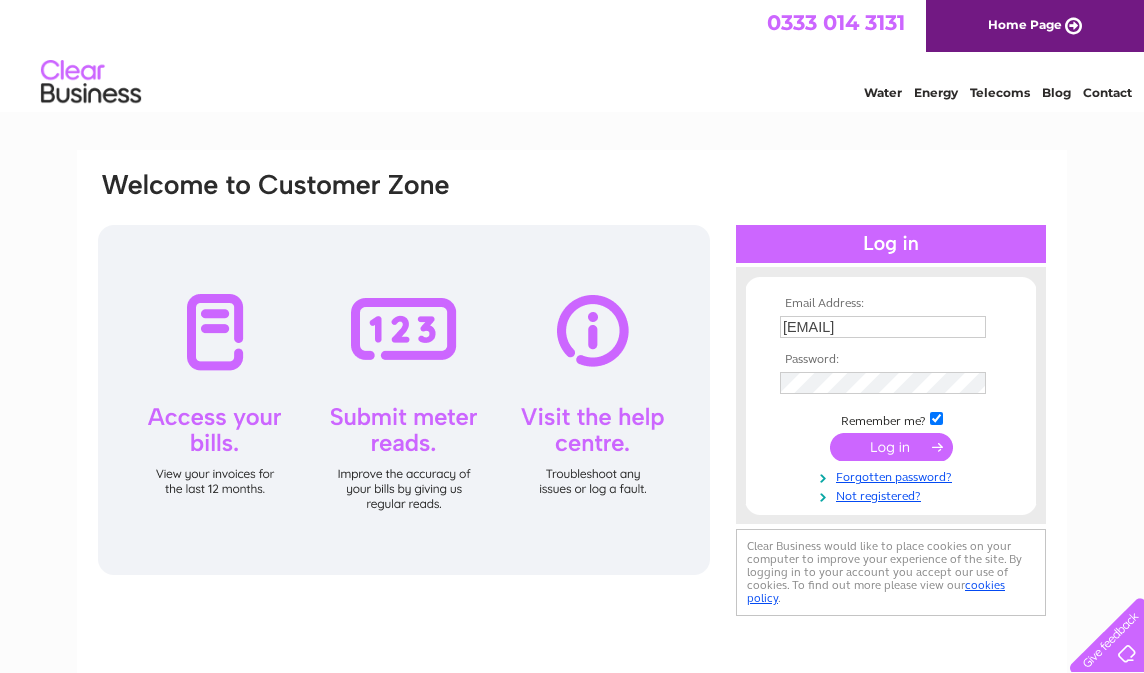 click at bounding box center [891, 447] 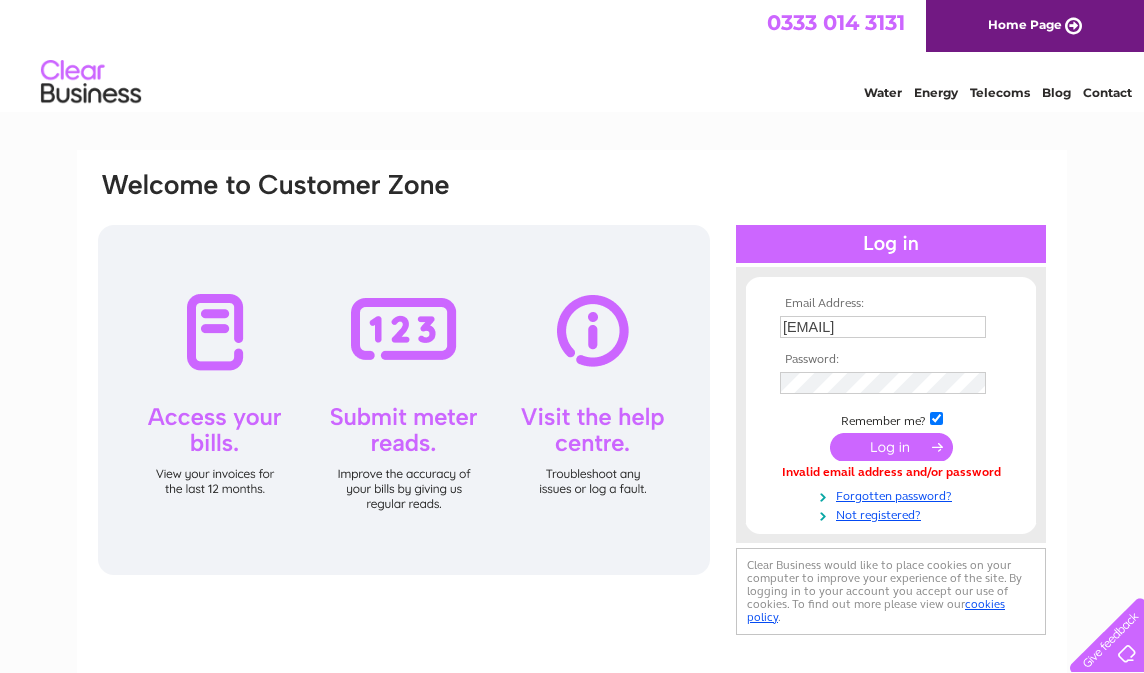 scroll, scrollTop: 0, scrollLeft: 0, axis: both 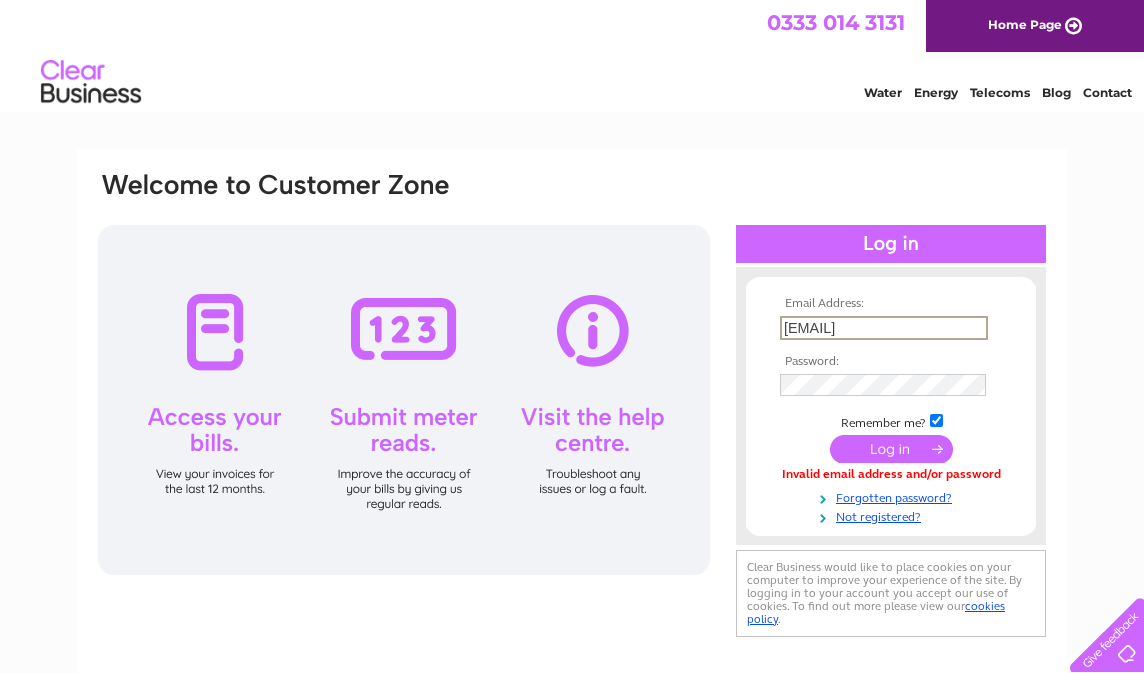 click on "[EMAIL]" at bounding box center [884, 328] 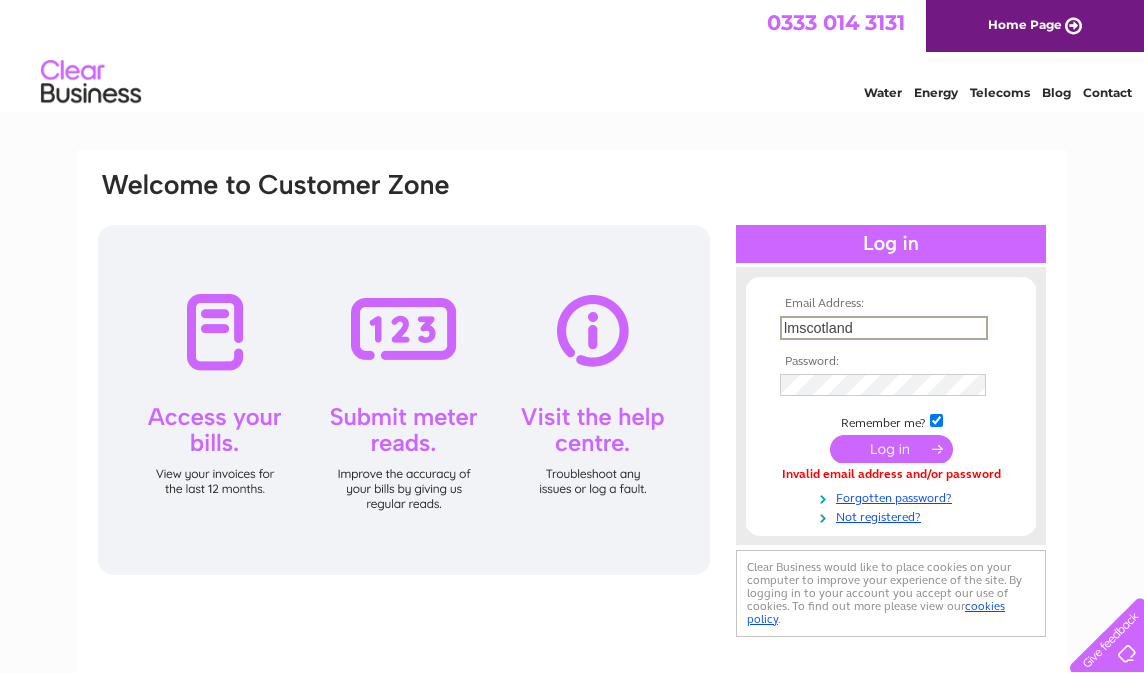 type on "lmscotlandltd@hotmail.com" 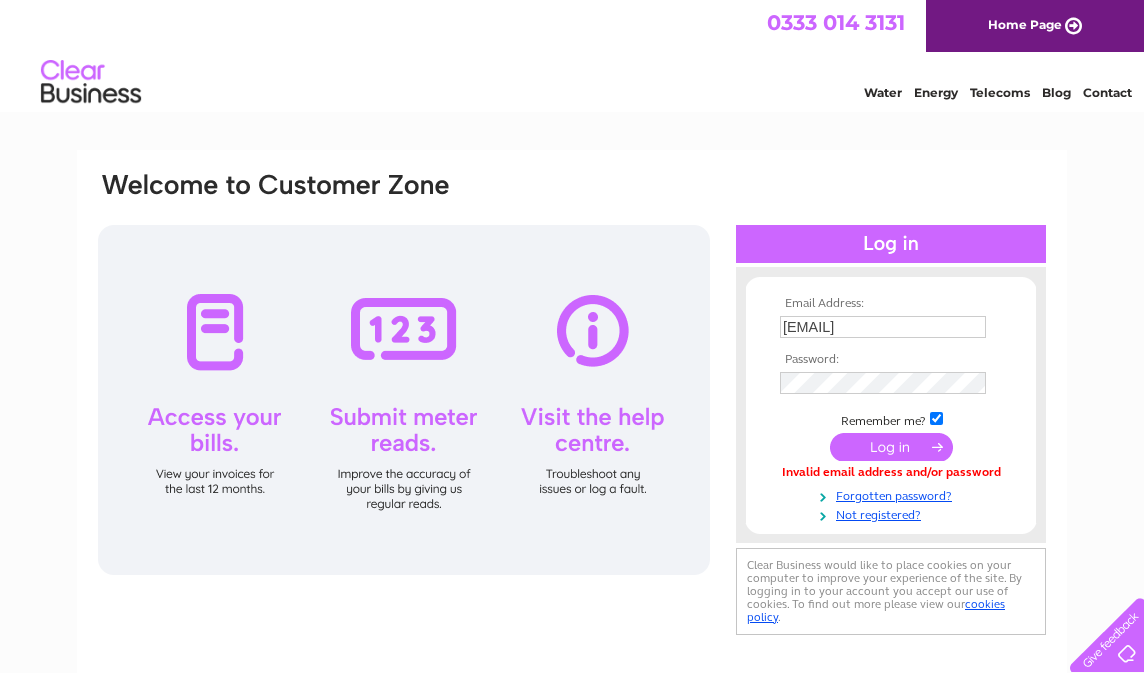 click at bounding box center [891, 447] 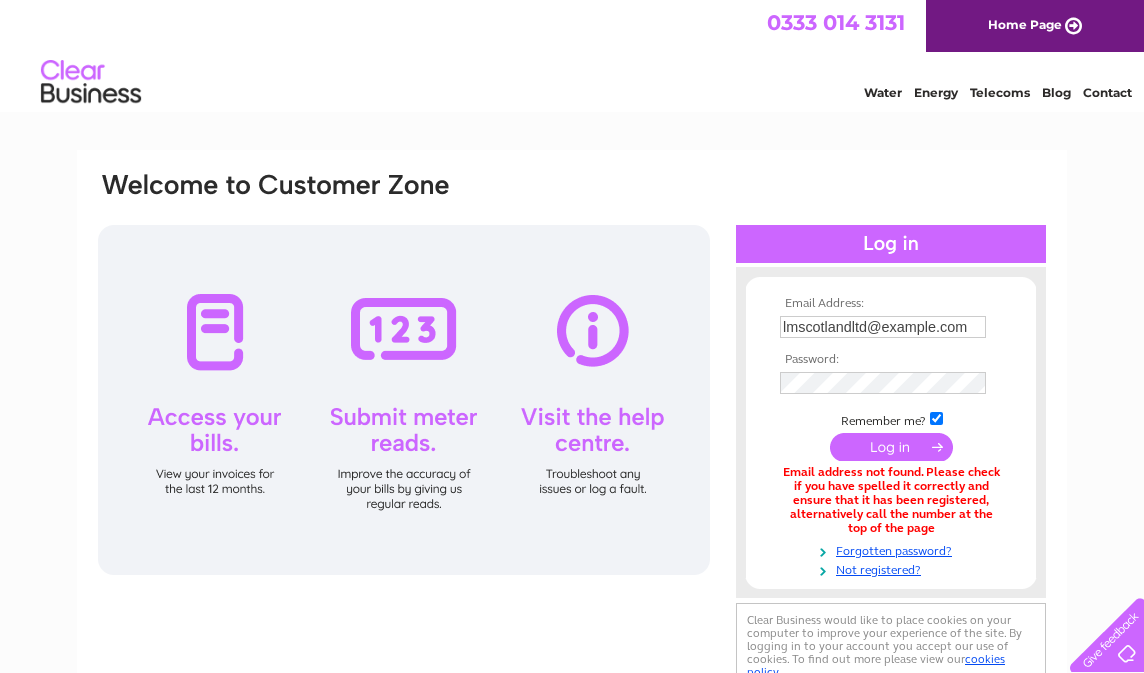 scroll, scrollTop: 0, scrollLeft: 0, axis: both 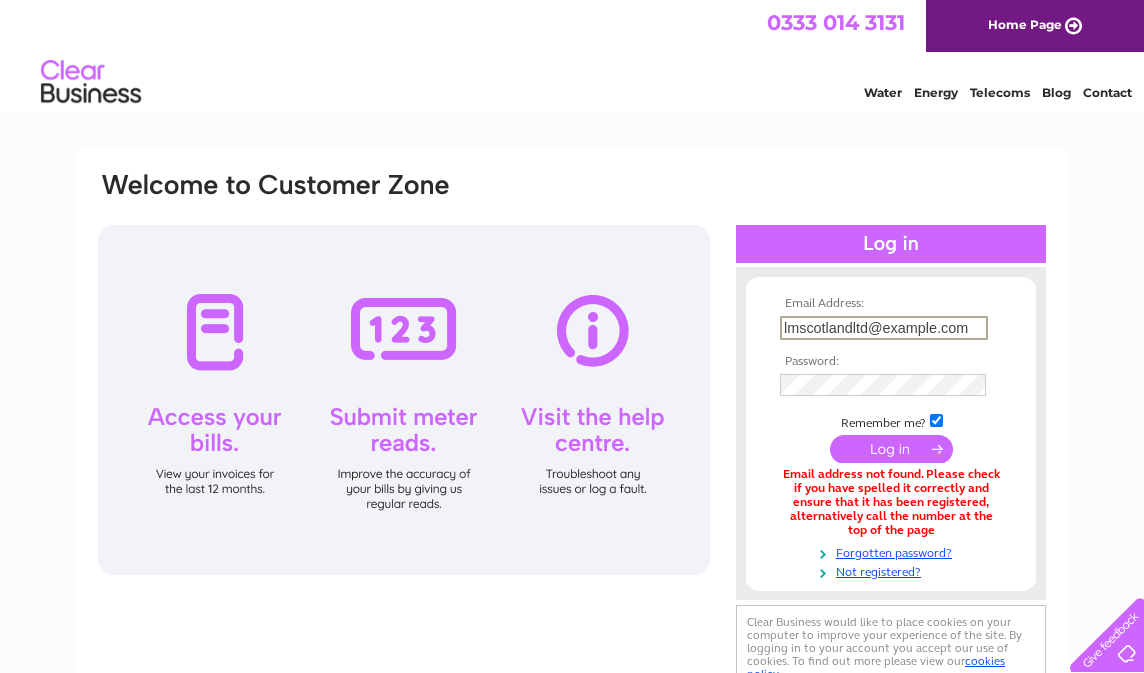 click on "[EMAIL]" at bounding box center [884, 328] 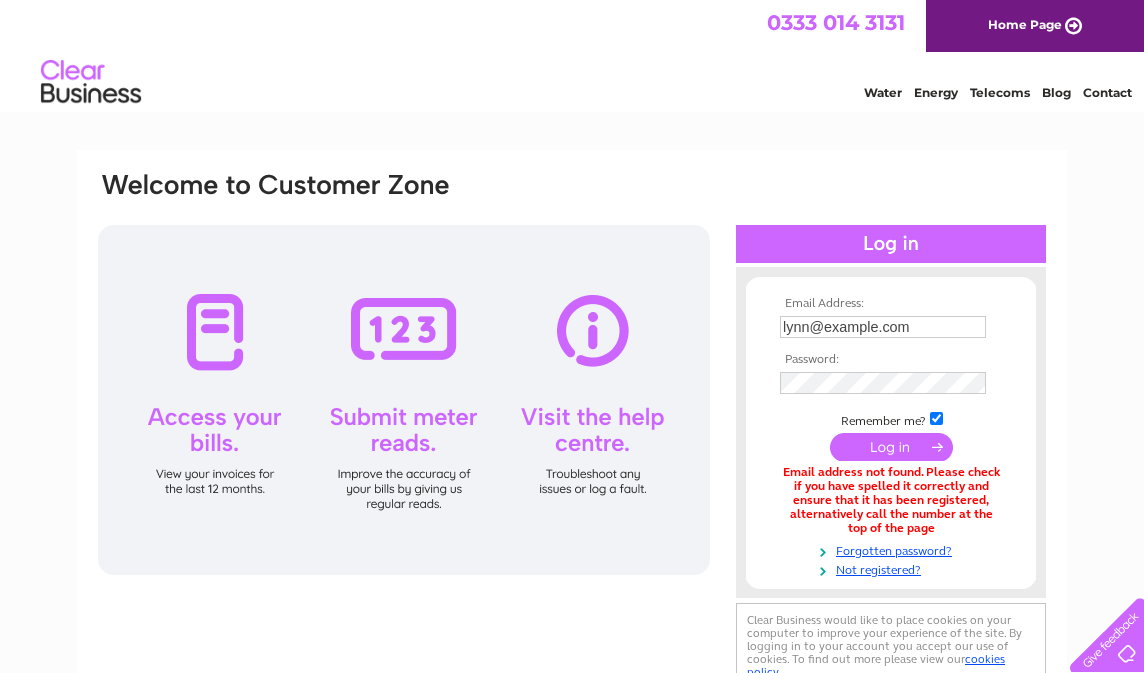 click at bounding box center [891, 447] 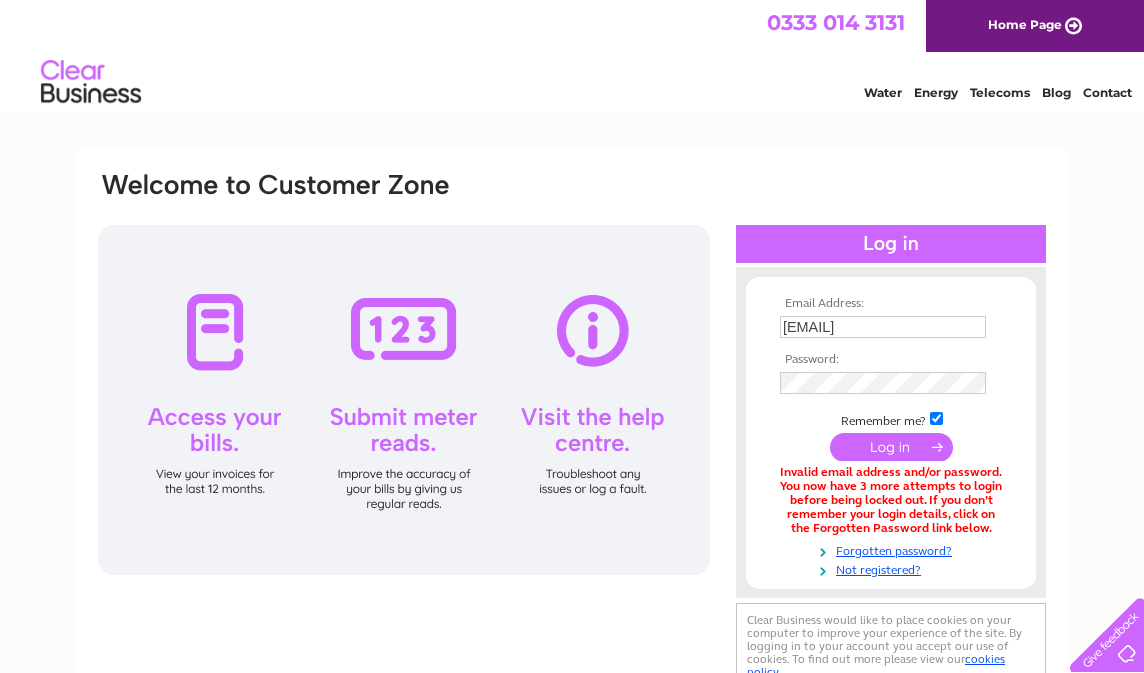 scroll, scrollTop: 0, scrollLeft: 0, axis: both 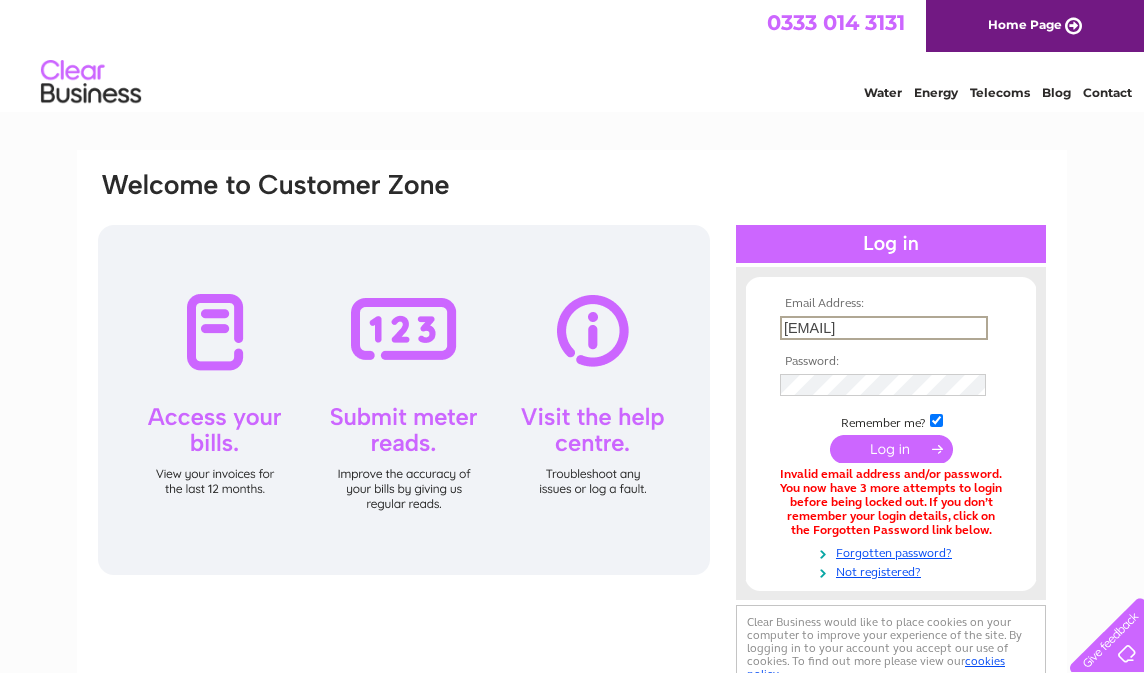 click on "[EMAIL]" at bounding box center [884, 328] 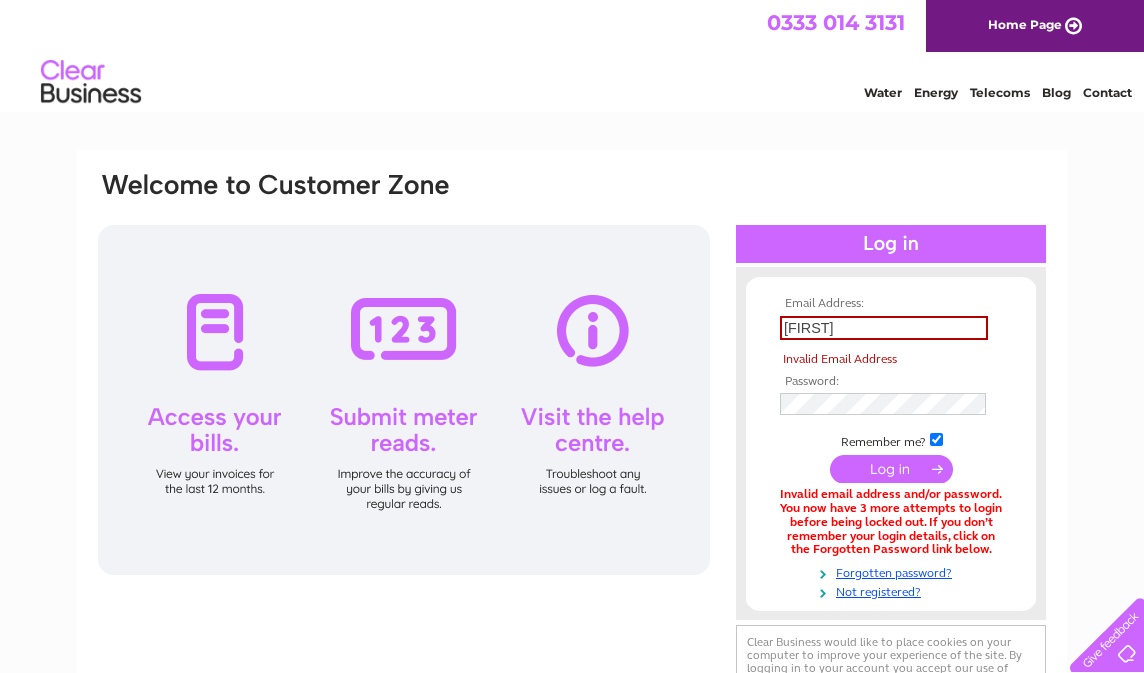 click on "[FIRST]" at bounding box center (891, 328) 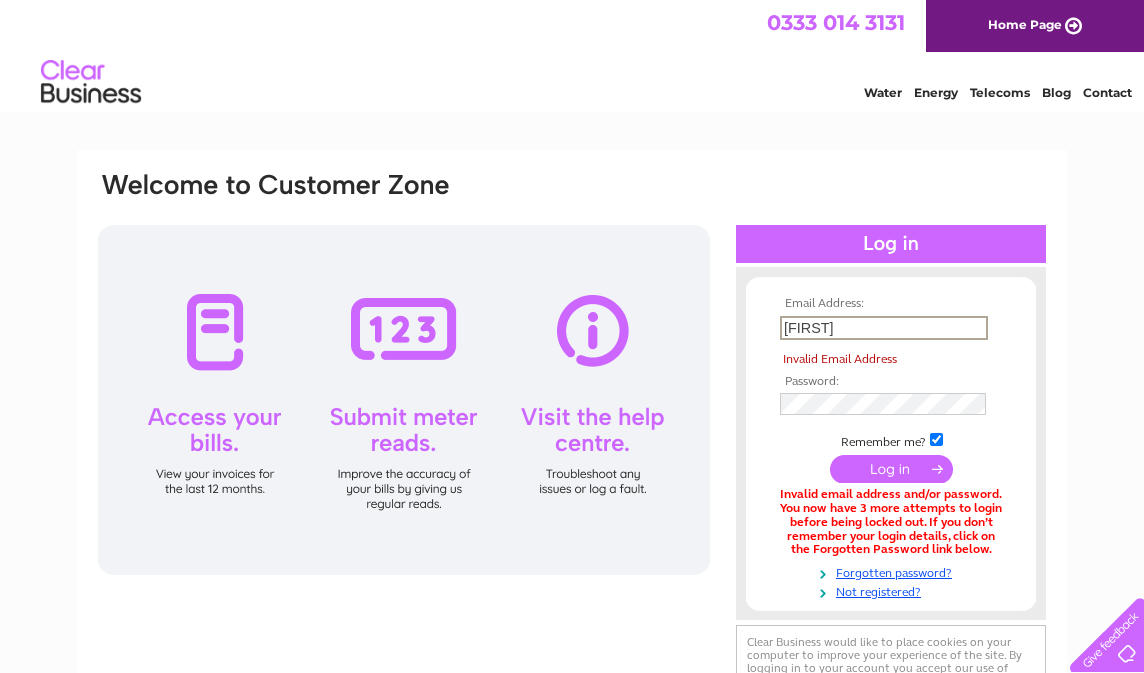 click on "Mollie" at bounding box center (884, 328) 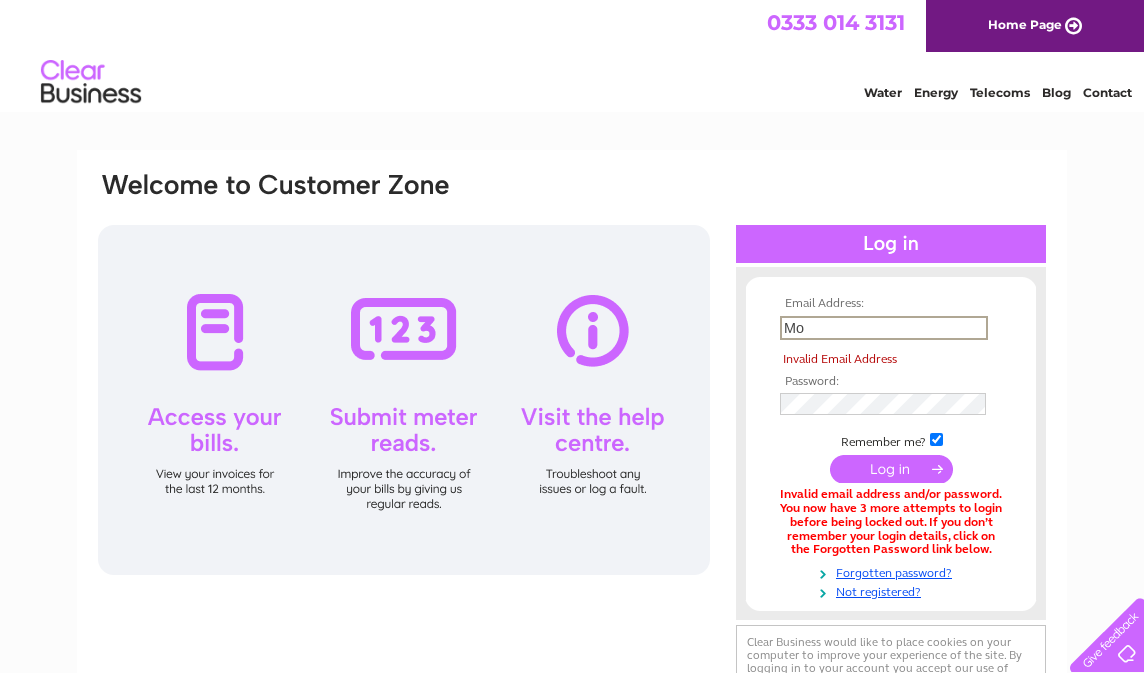 type on "M" 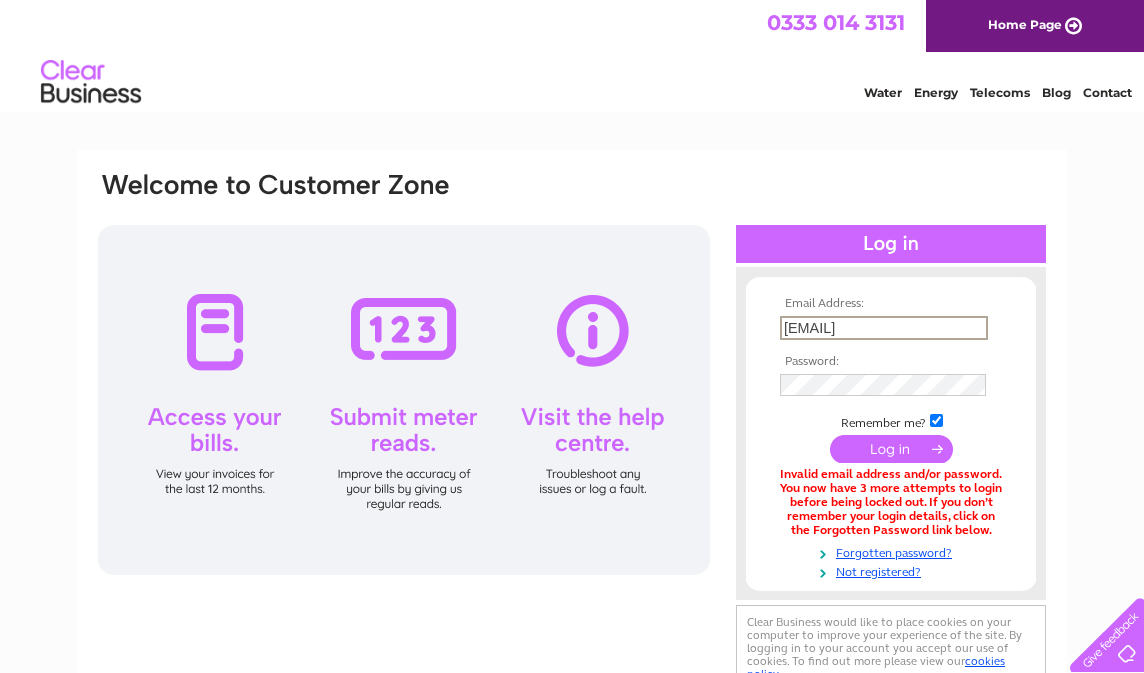 type on "lynn_m123@hotmail.com" 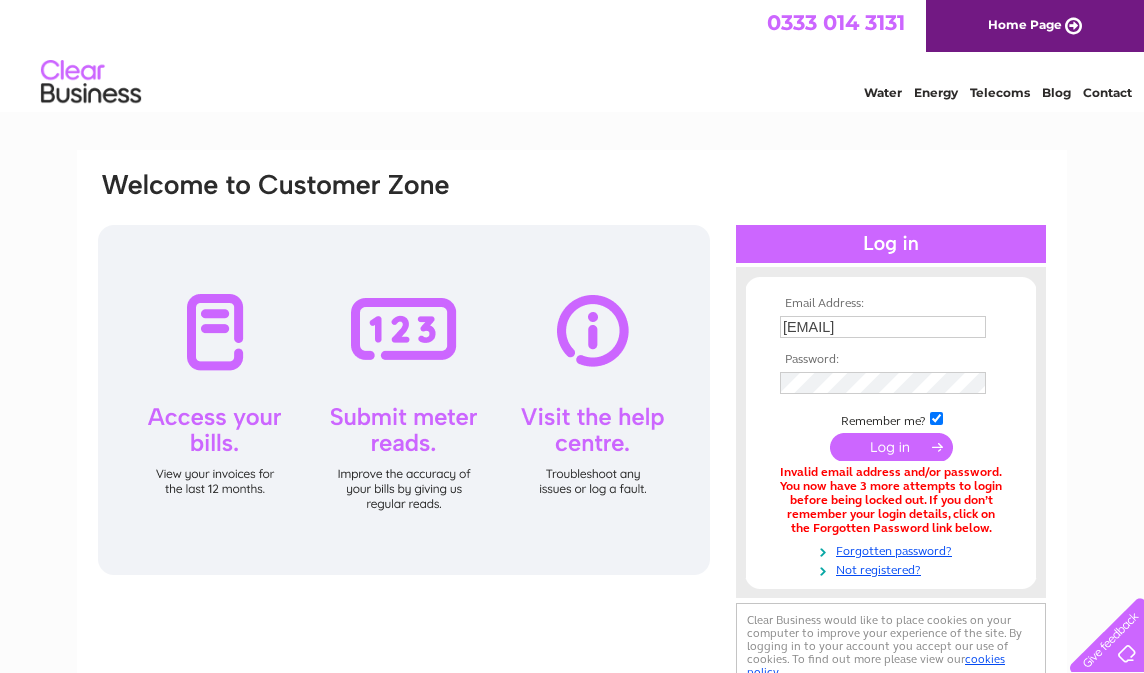 drag, startPoint x: 742, startPoint y: 144, endPoint x: 781, endPoint y: 156, distance: 40.804413 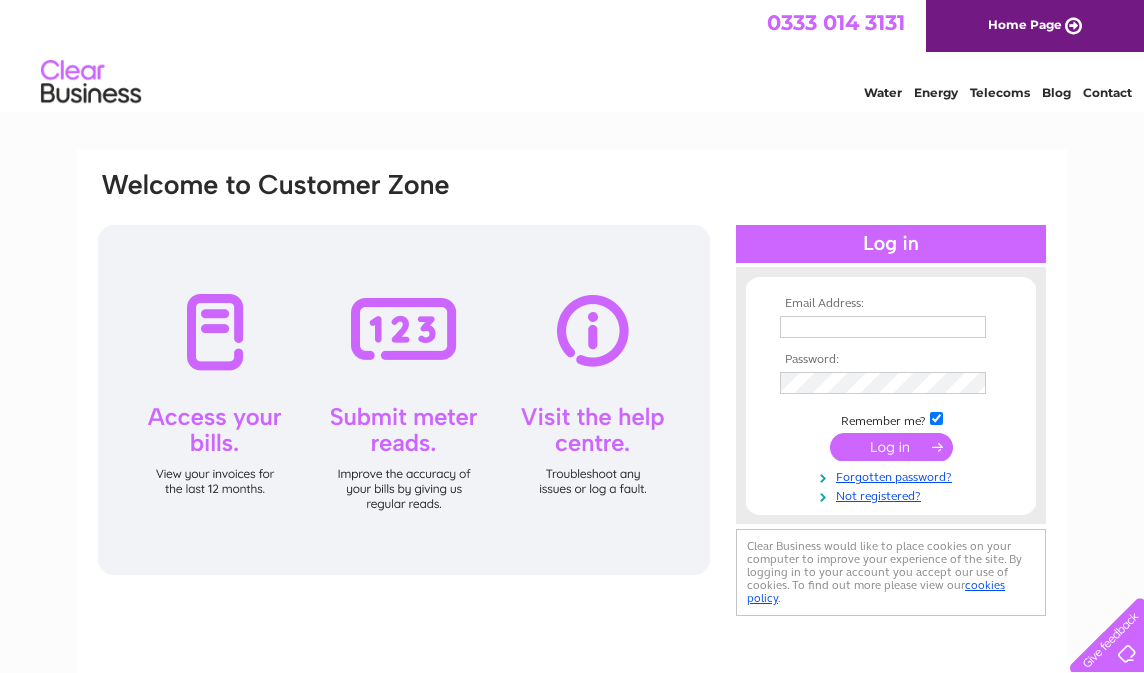 scroll, scrollTop: 0, scrollLeft: 0, axis: both 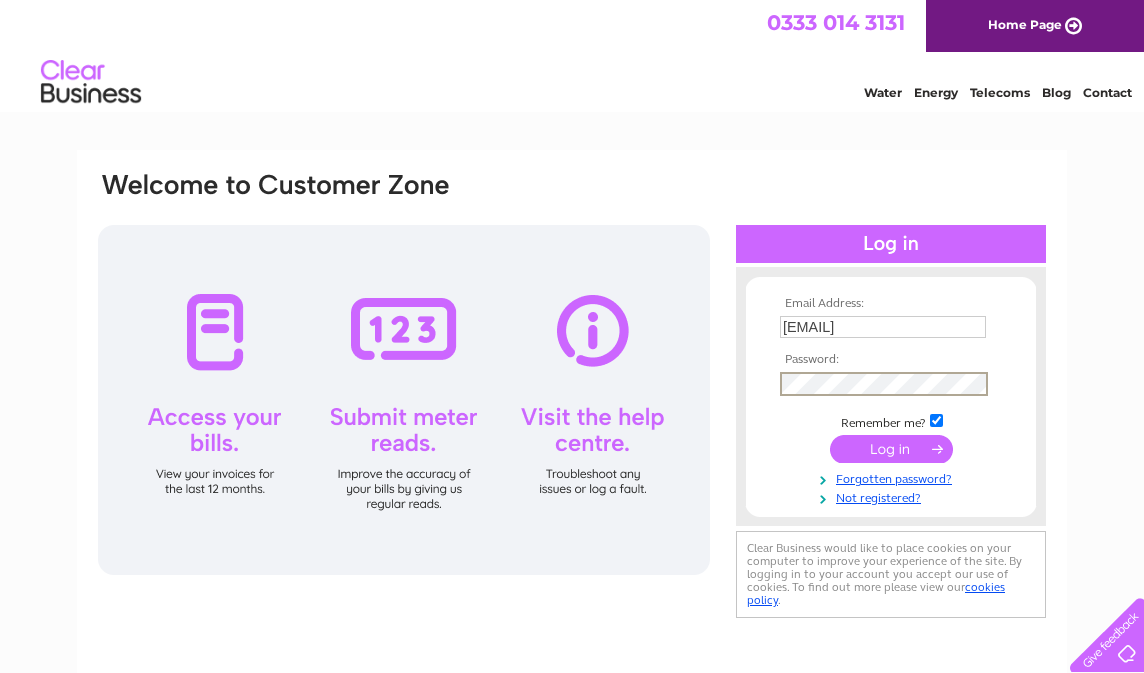 click at bounding box center [891, 449] 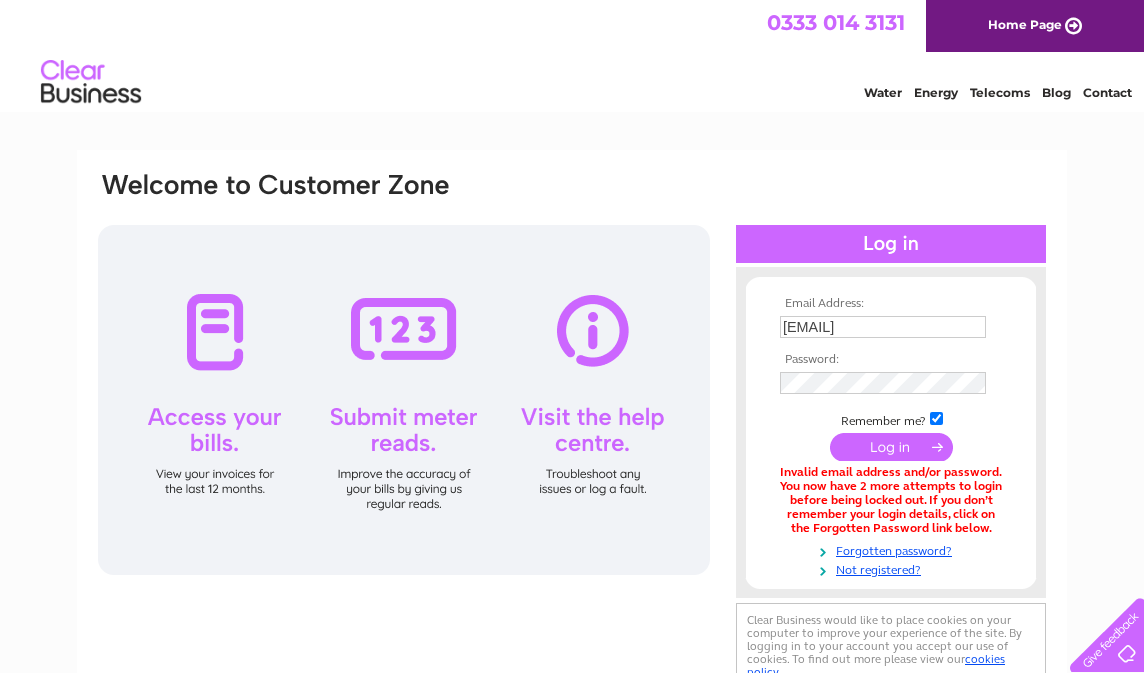 scroll, scrollTop: 0, scrollLeft: 0, axis: both 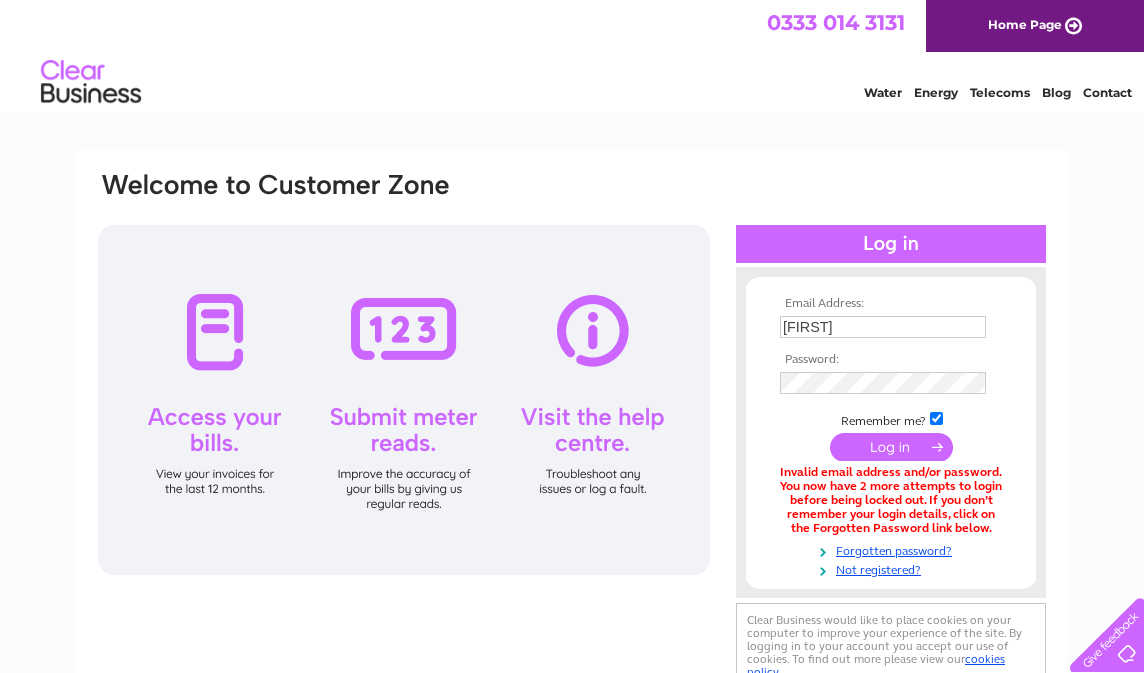 click on "Email Address:
Mollie
Password:
Remember me?" at bounding box center [891, 437] 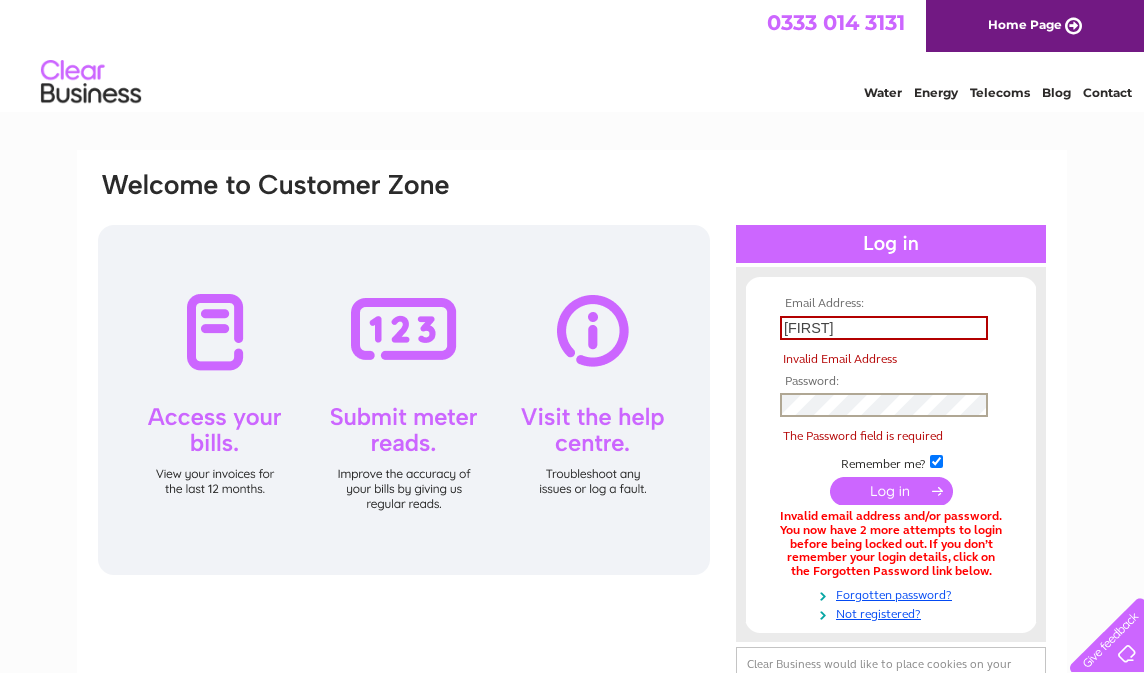 click on "Mollie" at bounding box center [884, 328] 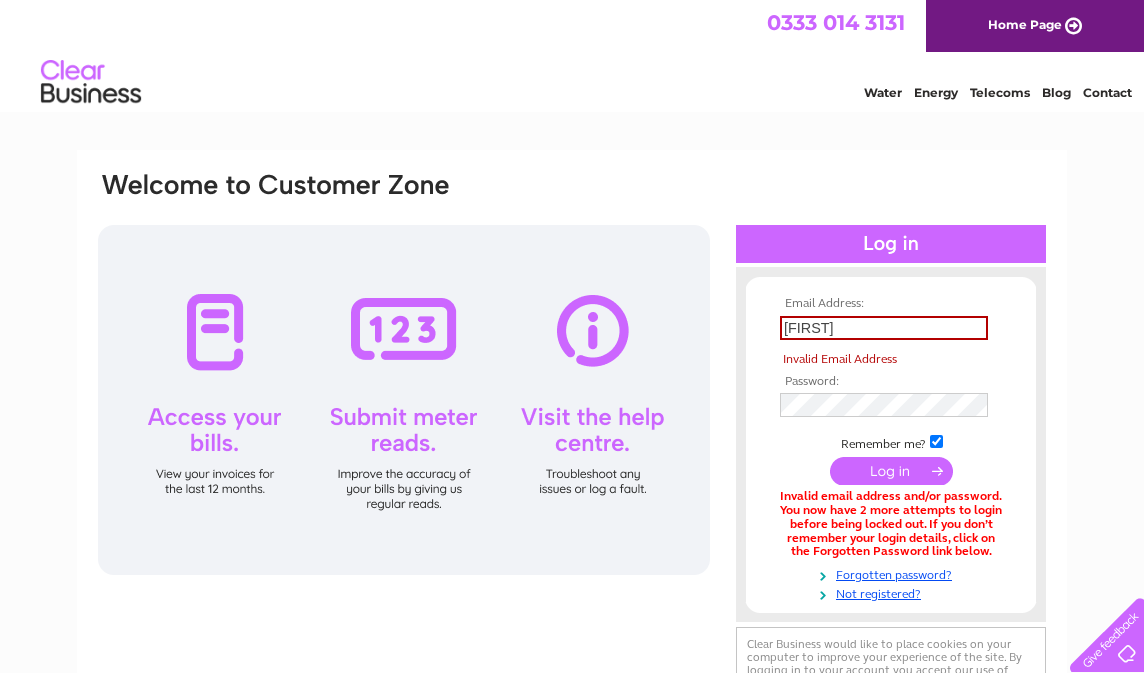 click at bounding box center [891, 471] 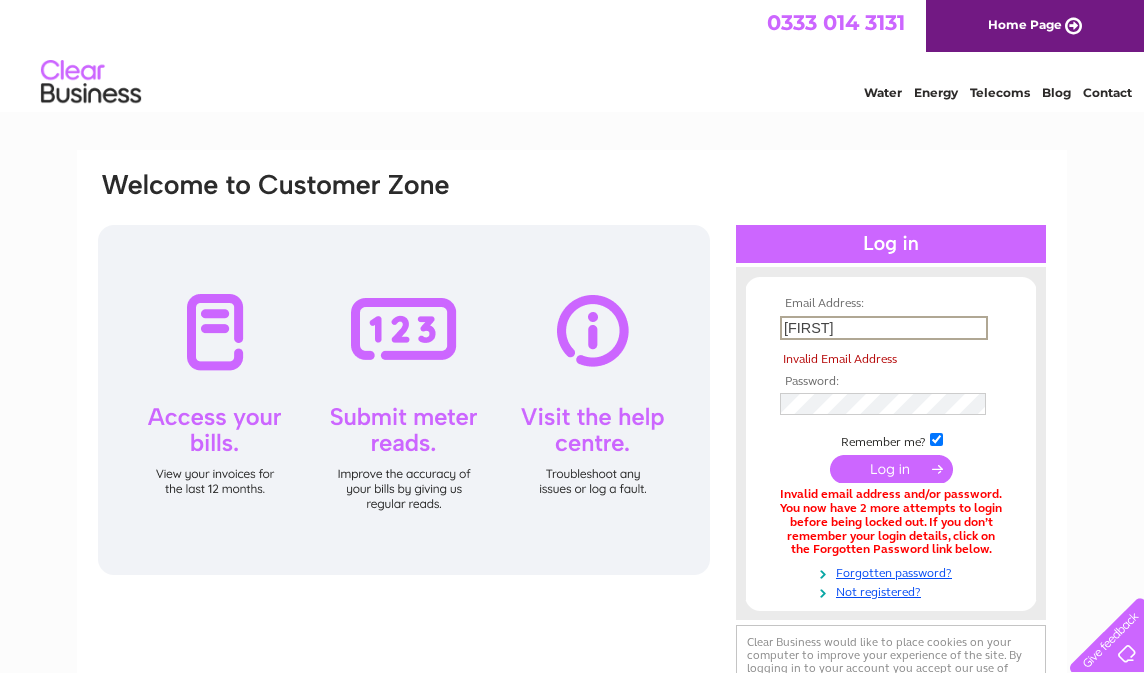click on "Mollie" at bounding box center [884, 328] 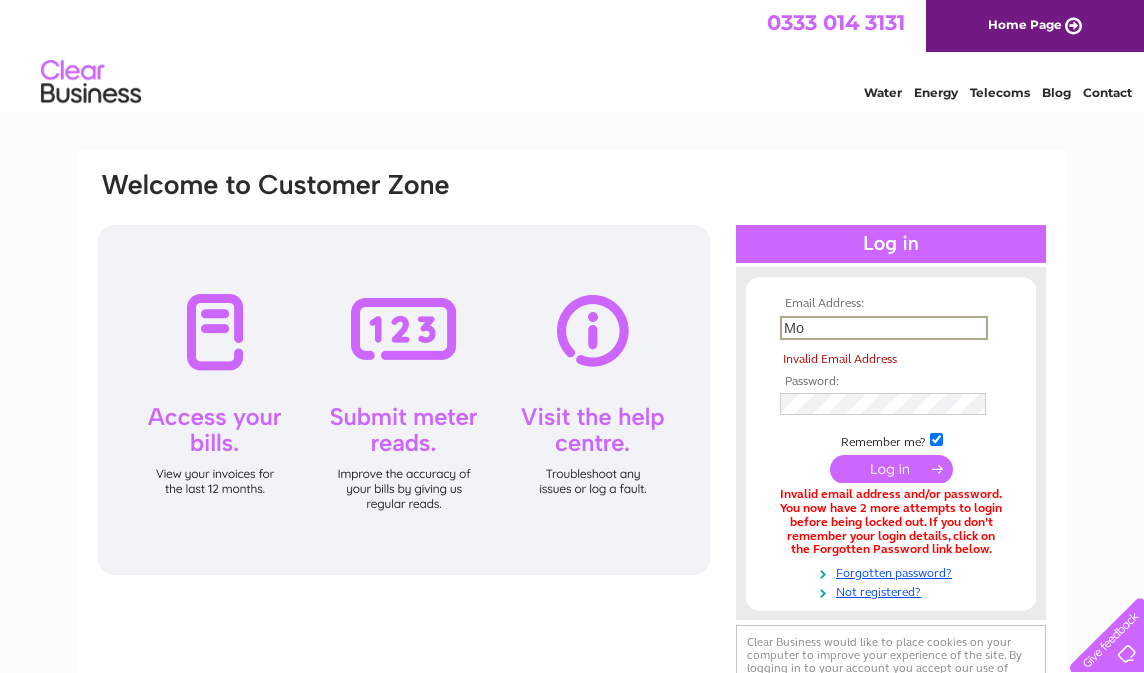type on "M" 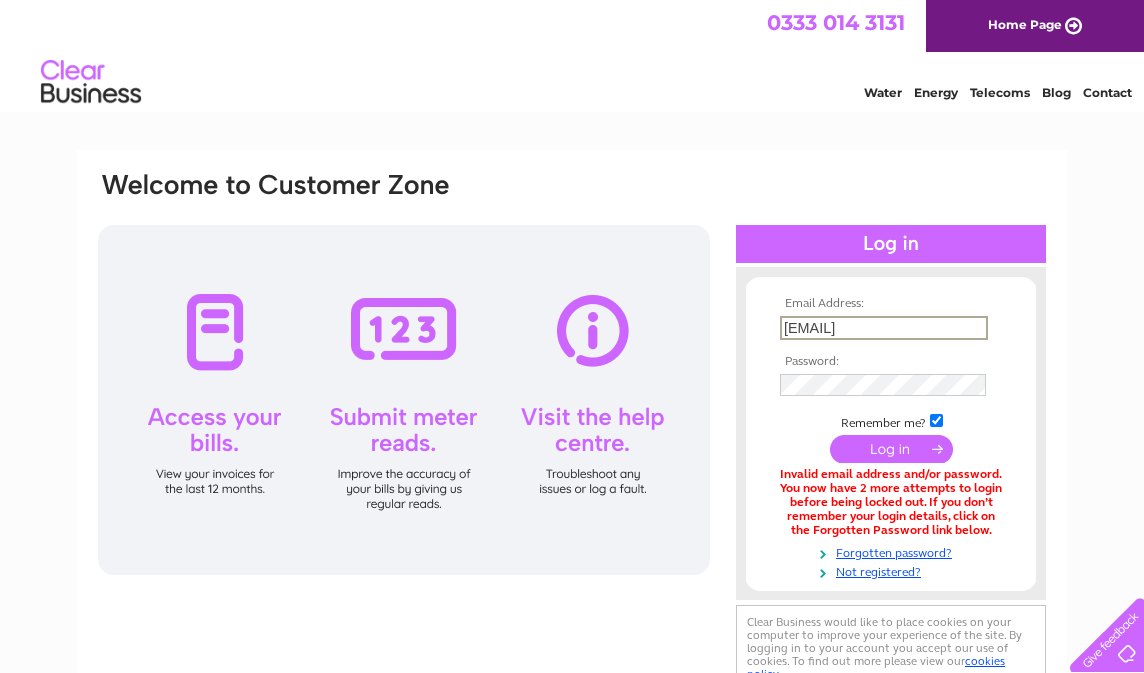 type on "[EMAIL]" 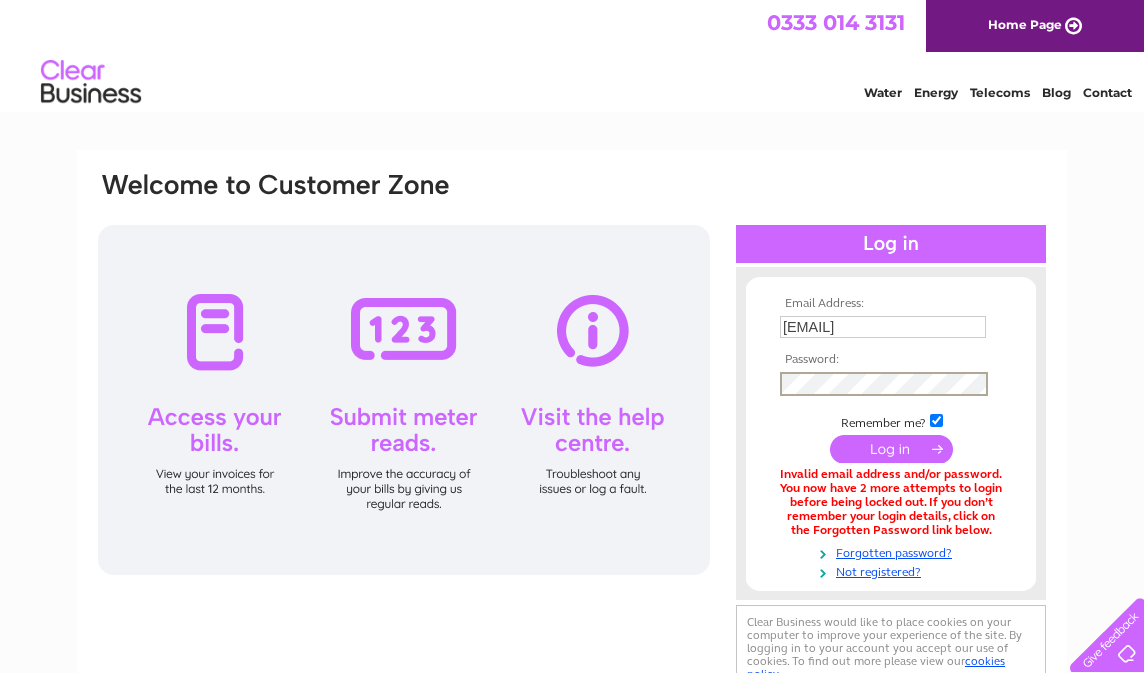 click at bounding box center [891, 449] 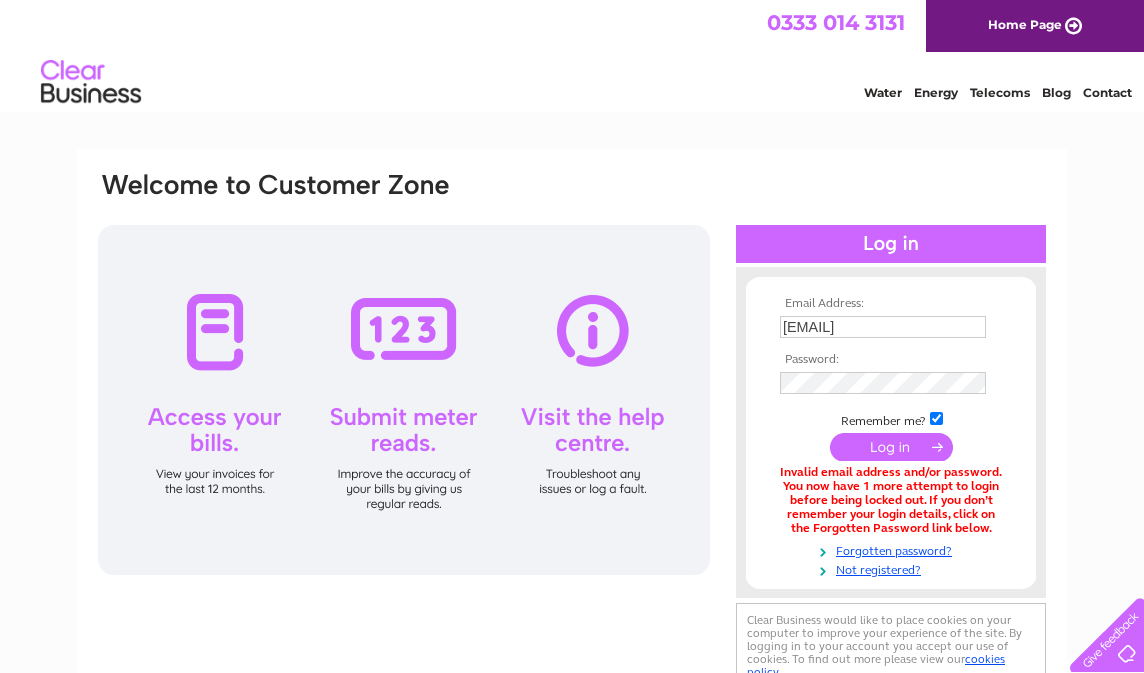scroll, scrollTop: 0, scrollLeft: 0, axis: both 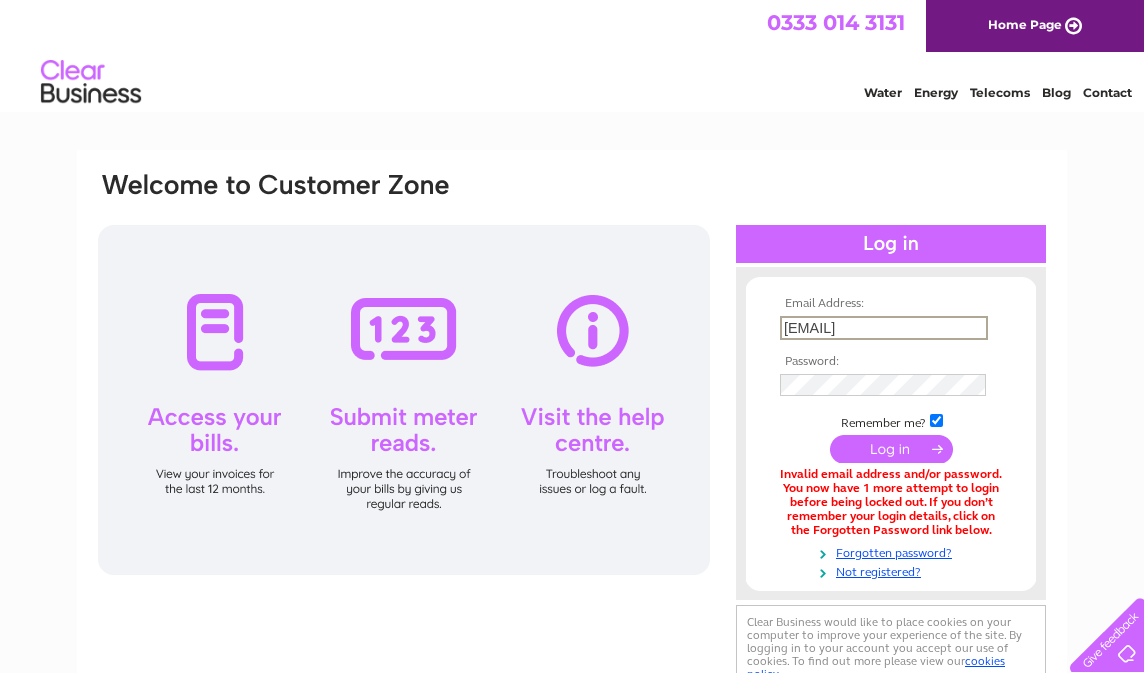 type on "lynn_m123@hotmail.com" 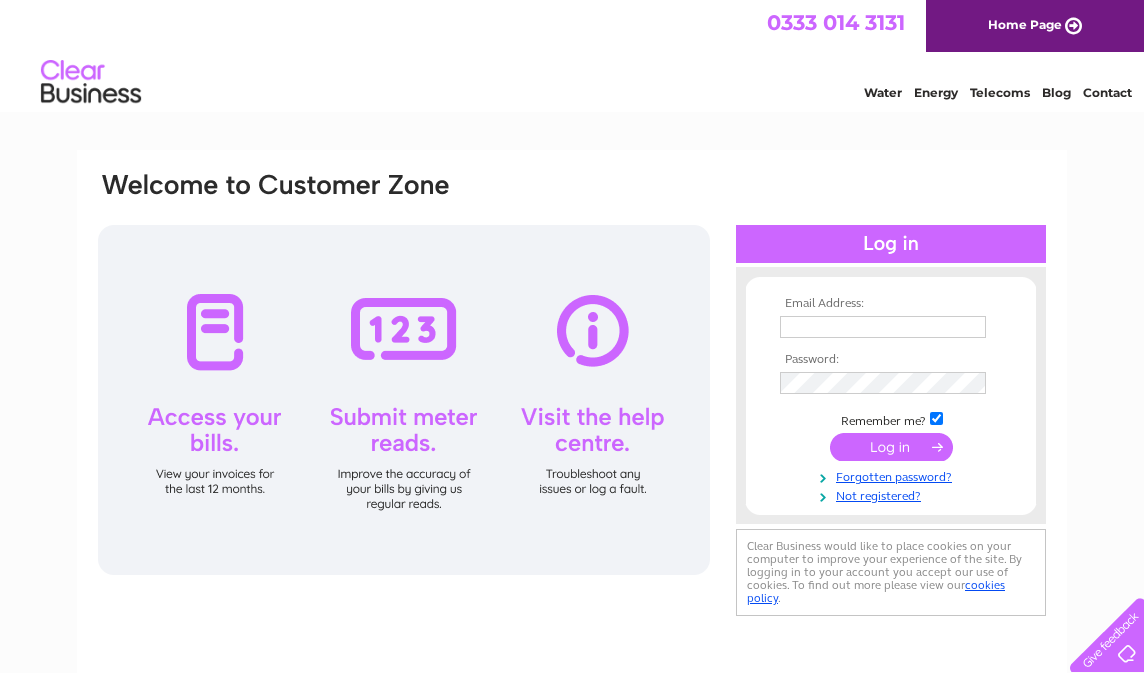 scroll, scrollTop: 0, scrollLeft: 0, axis: both 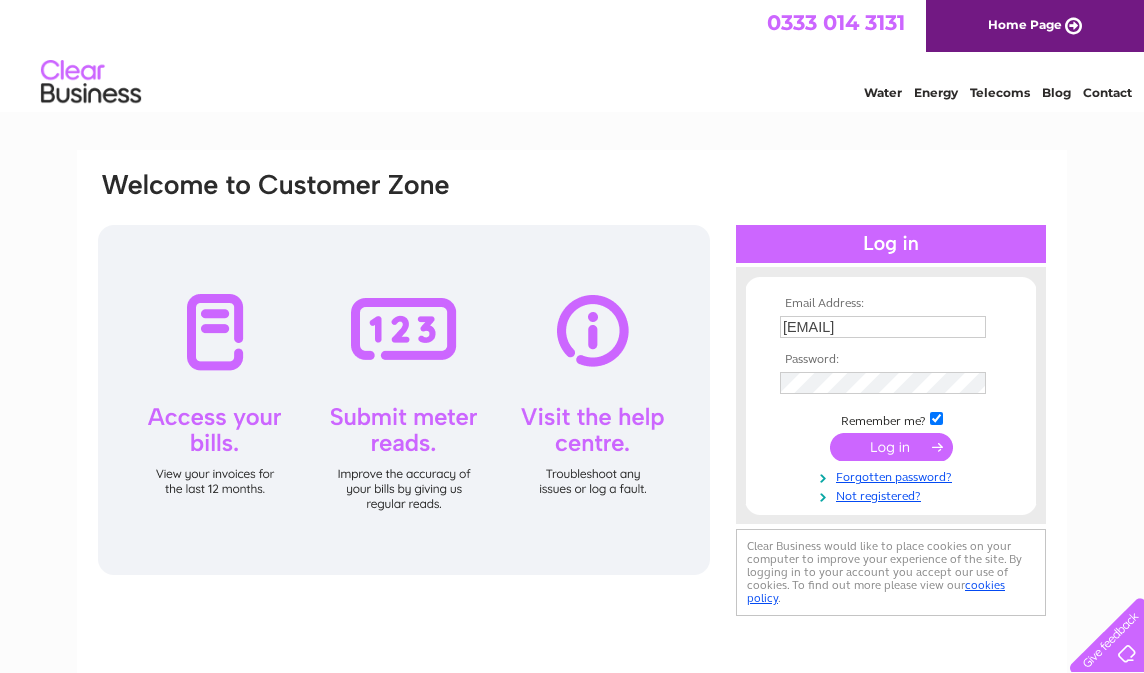 click at bounding box center (891, 447) 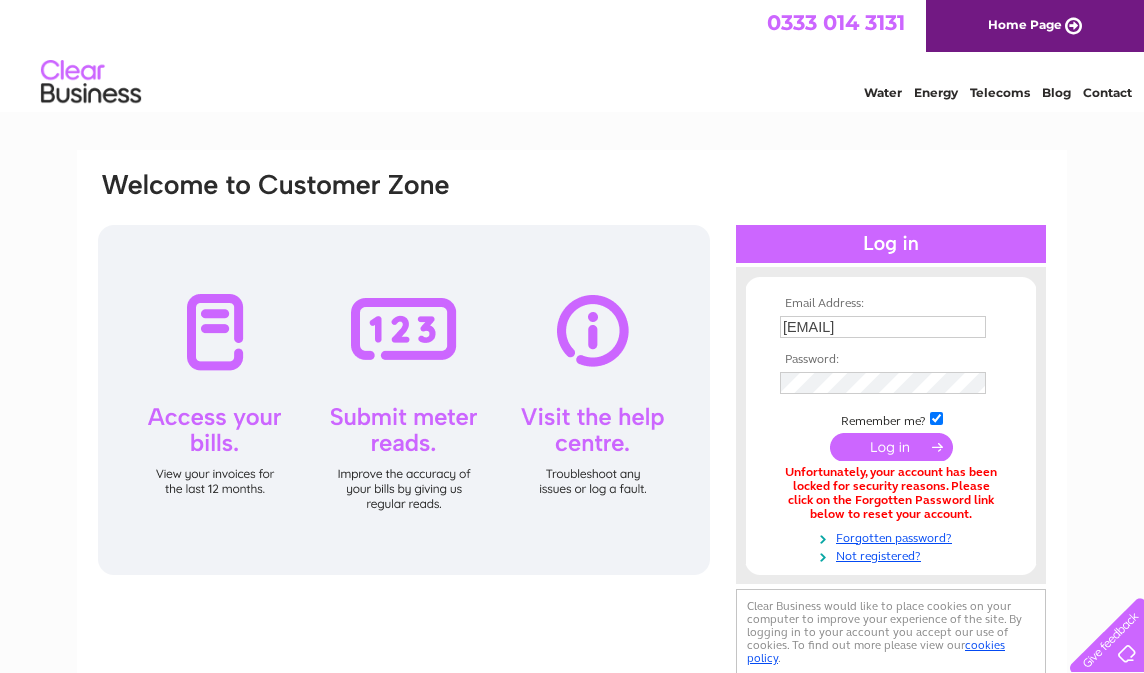 scroll, scrollTop: 0, scrollLeft: 0, axis: both 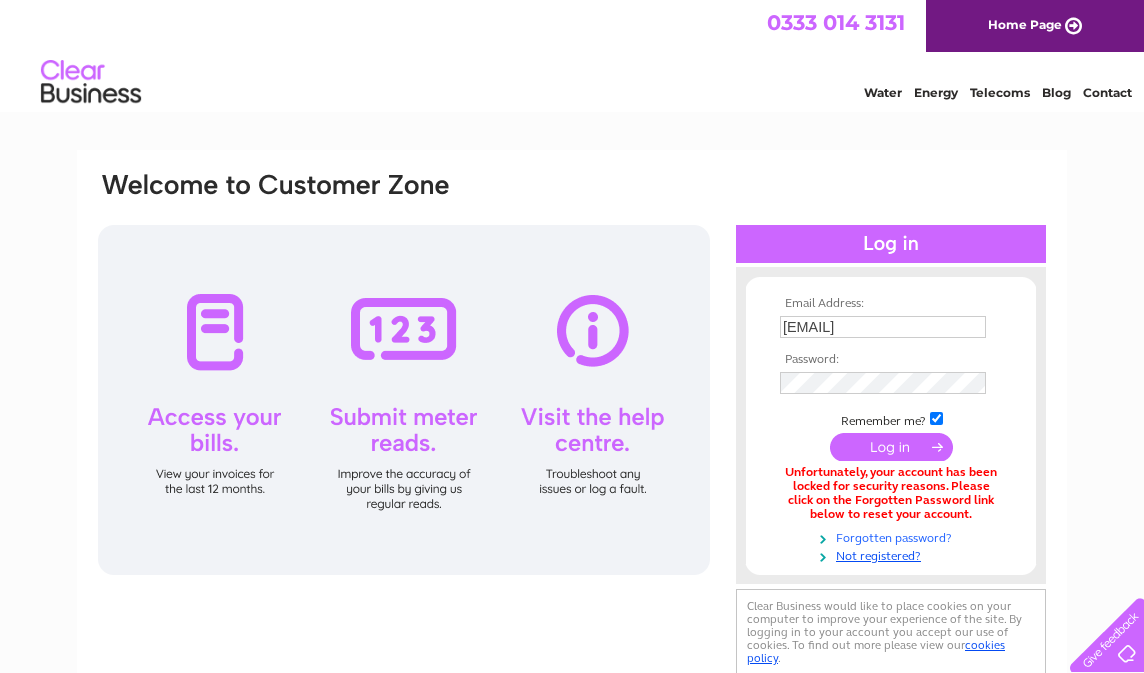 click on "Forgotten password?" at bounding box center [893, 536] 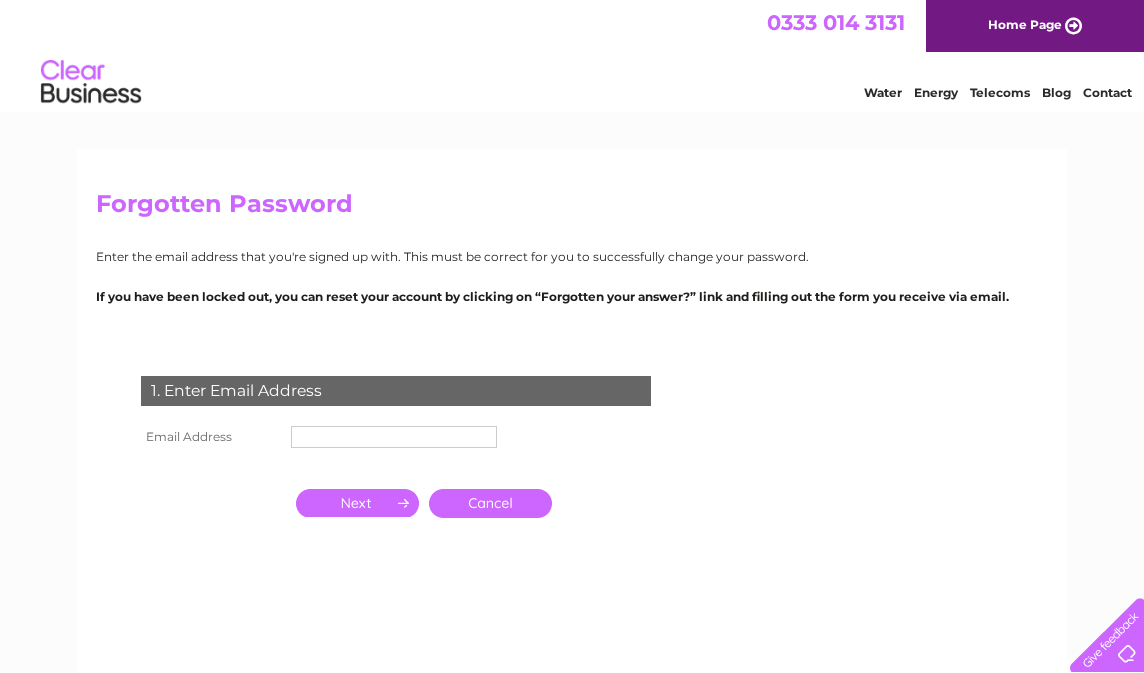 scroll, scrollTop: 0, scrollLeft: 0, axis: both 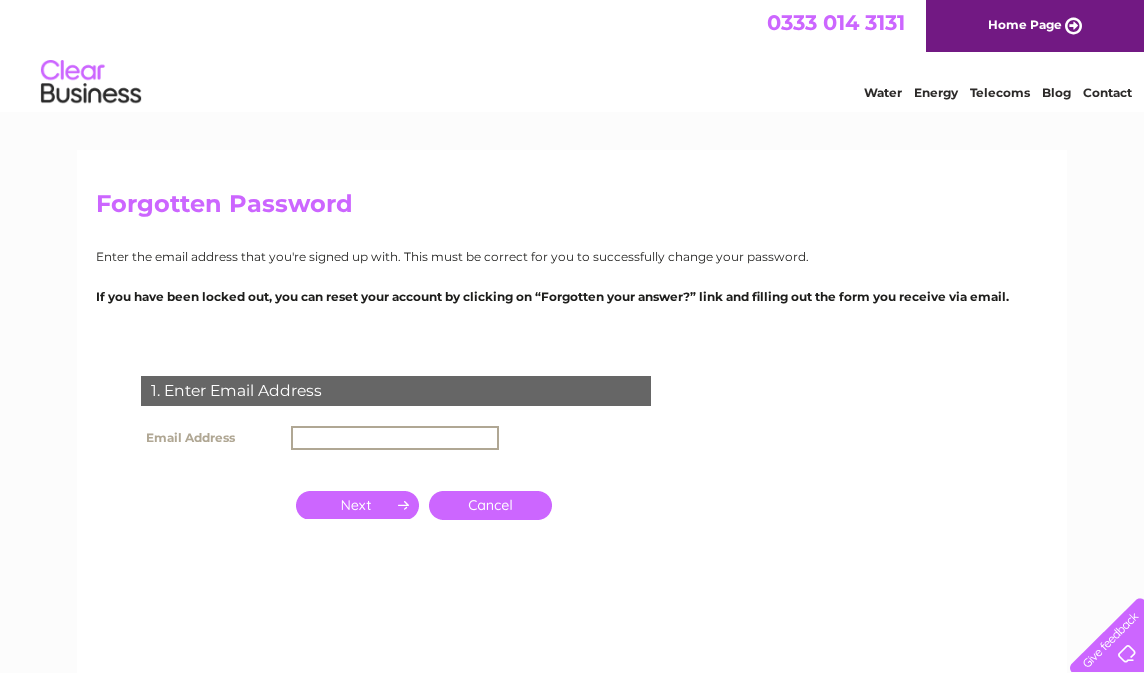 click at bounding box center [395, 438] 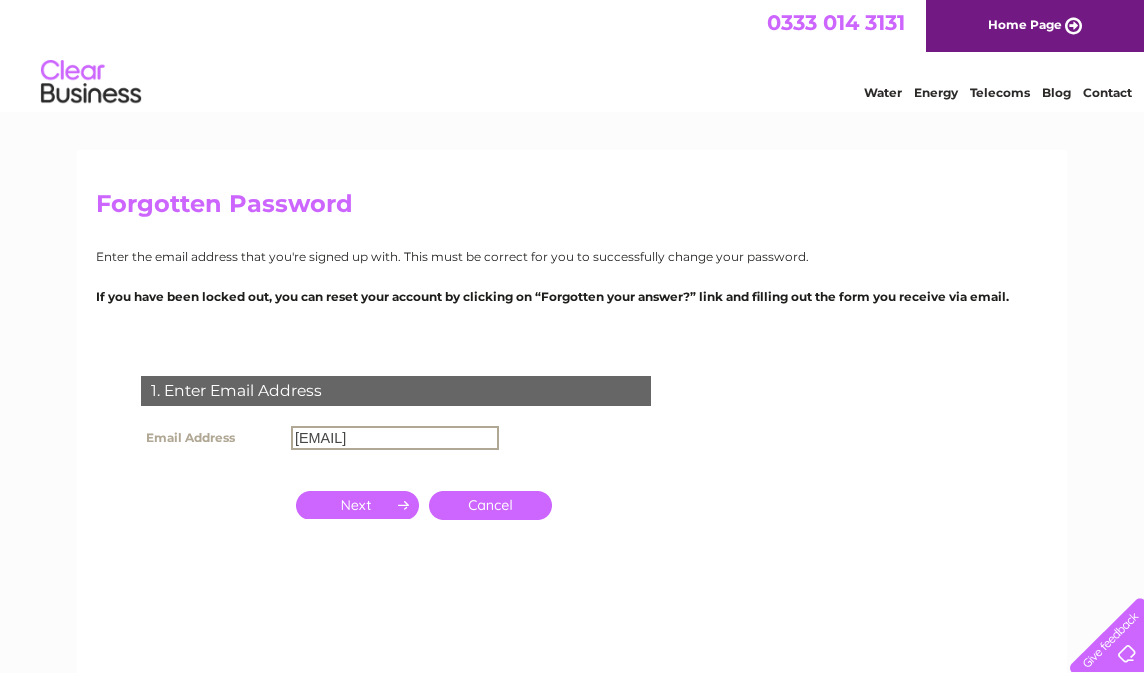 click at bounding box center (357, 505) 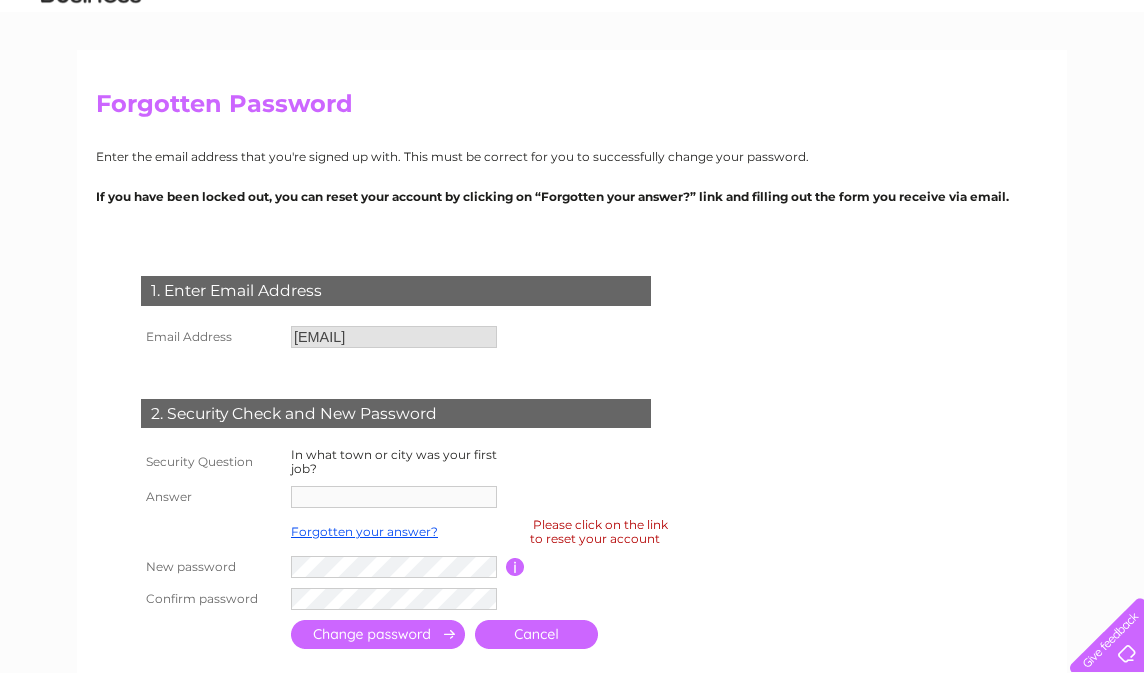 scroll, scrollTop: 200, scrollLeft: 0, axis: vertical 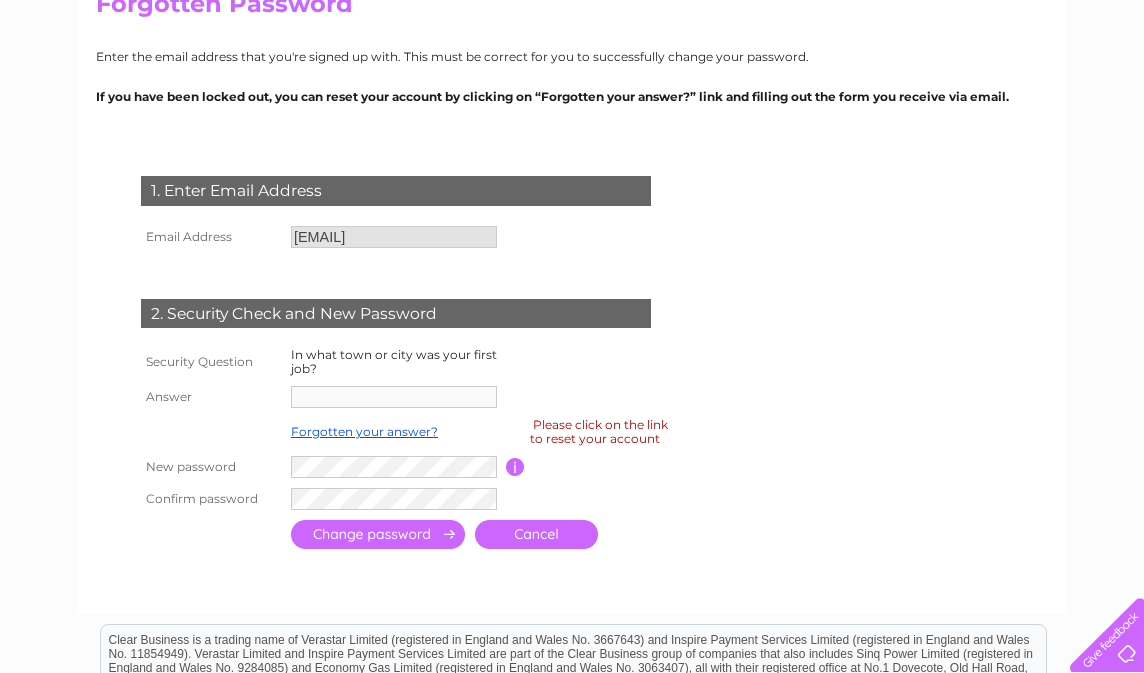 click on "[EMAIL]" at bounding box center (394, 237) 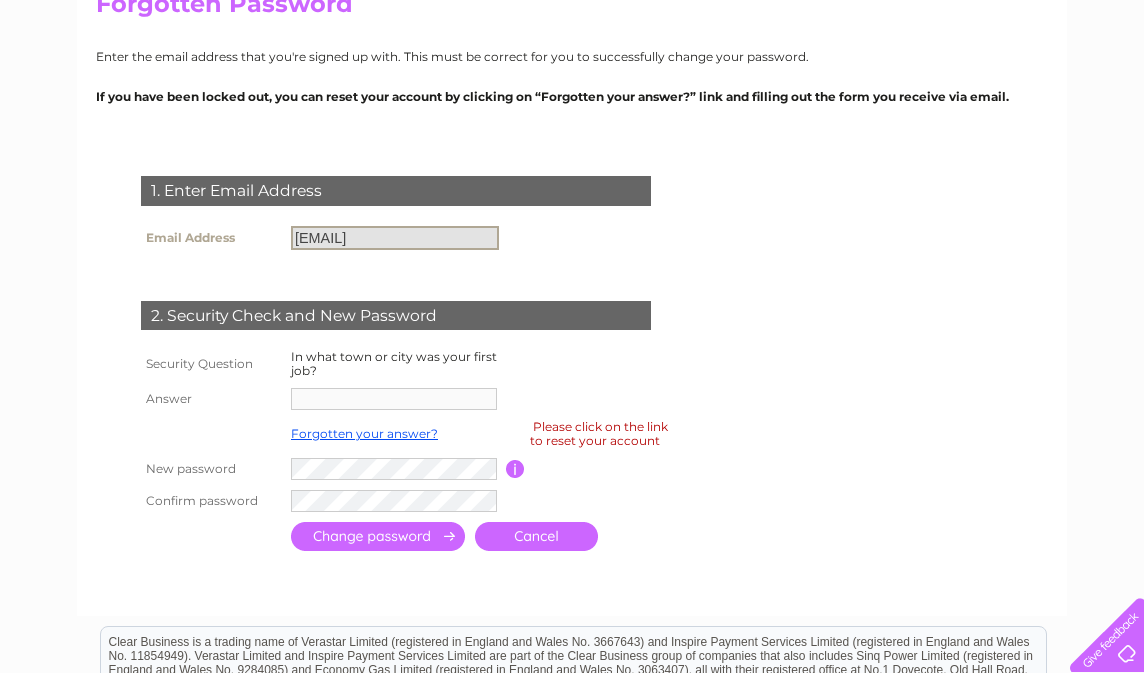 click on "lynn@wwwm.co.uk" at bounding box center (395, 238) 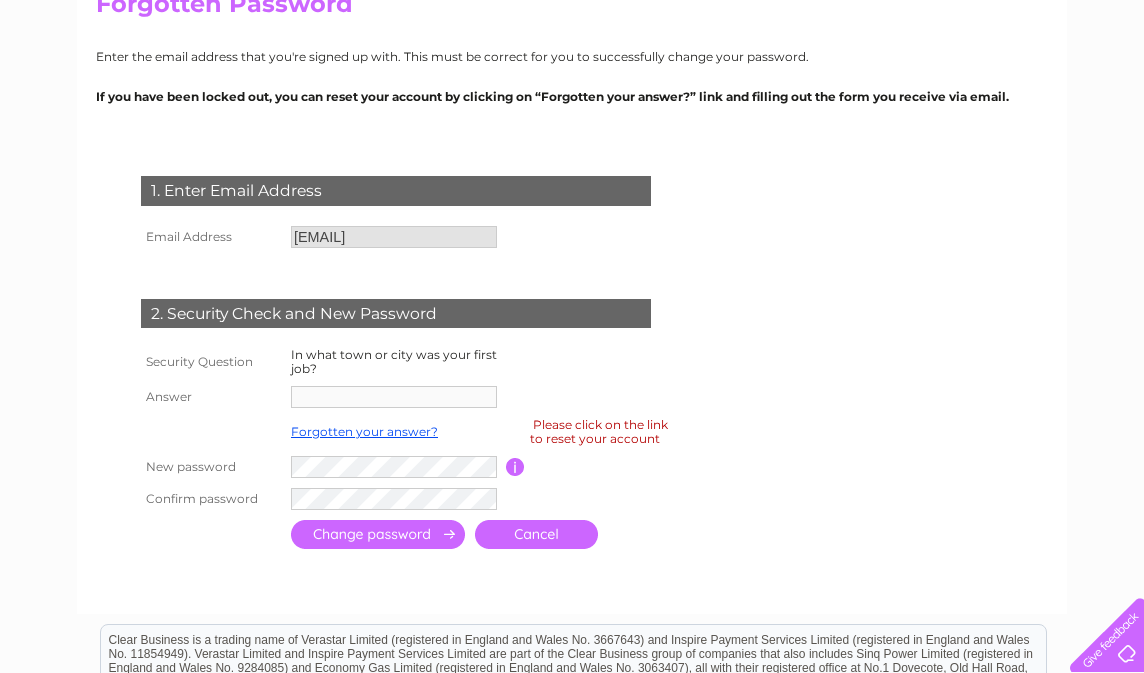 click on "lynn@wwwm.co.uk" at bounding box center [394, 237] 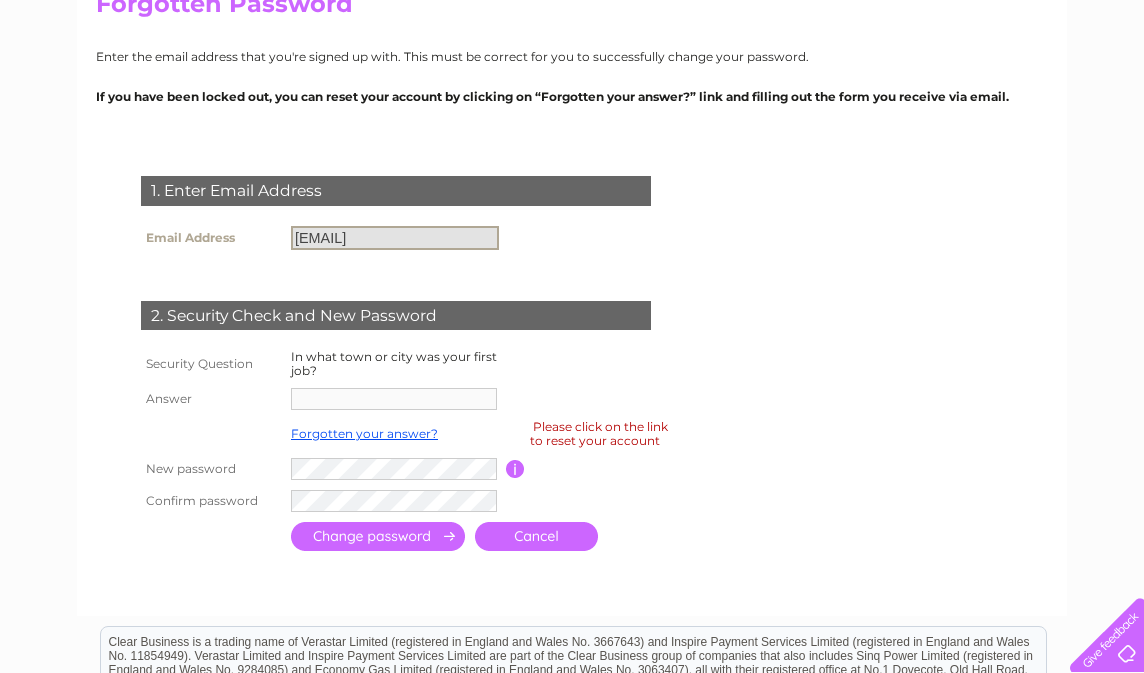 click on "lynn@wwwm.co.uk" at bounding box center [395, 238] 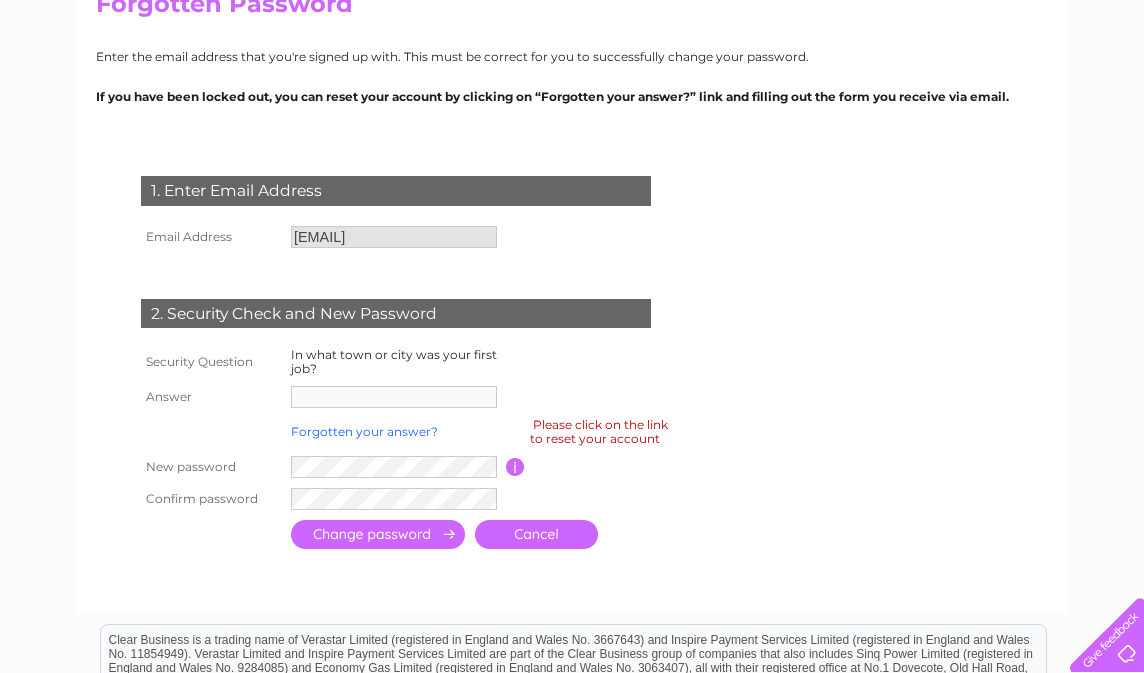 click on "Forgotten your answer?" at bounding box center [364, 431] 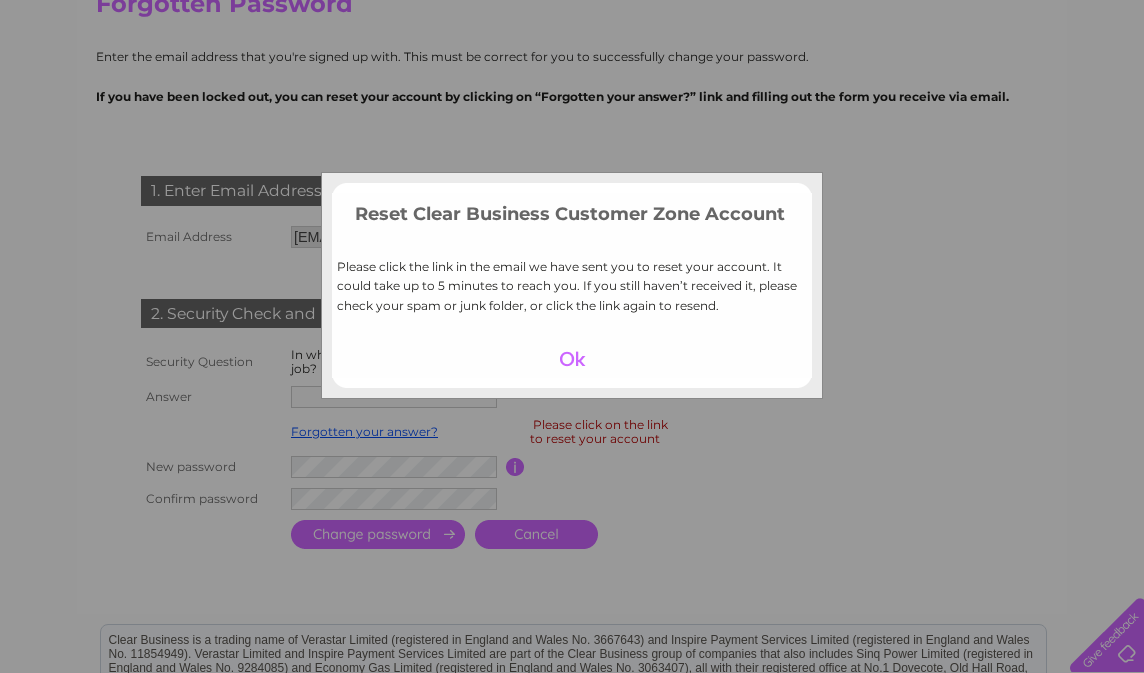 click at bounding box center [572, 359] 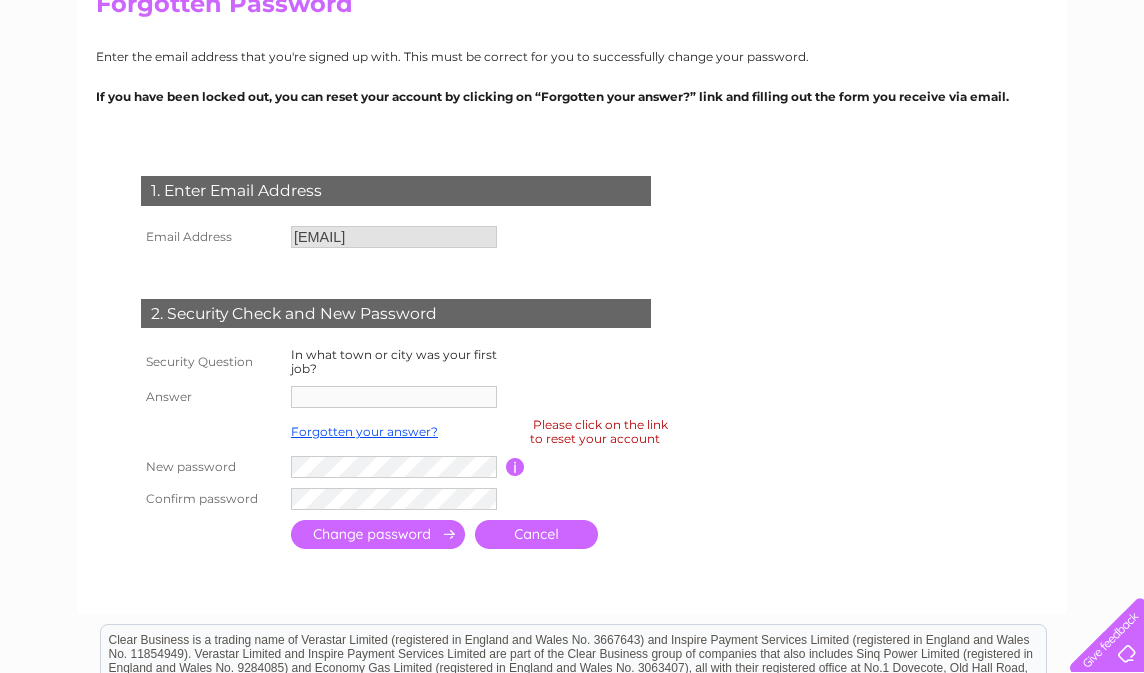 click on "lynn@wwwm.co.uk" at bounding box center (394, 237) 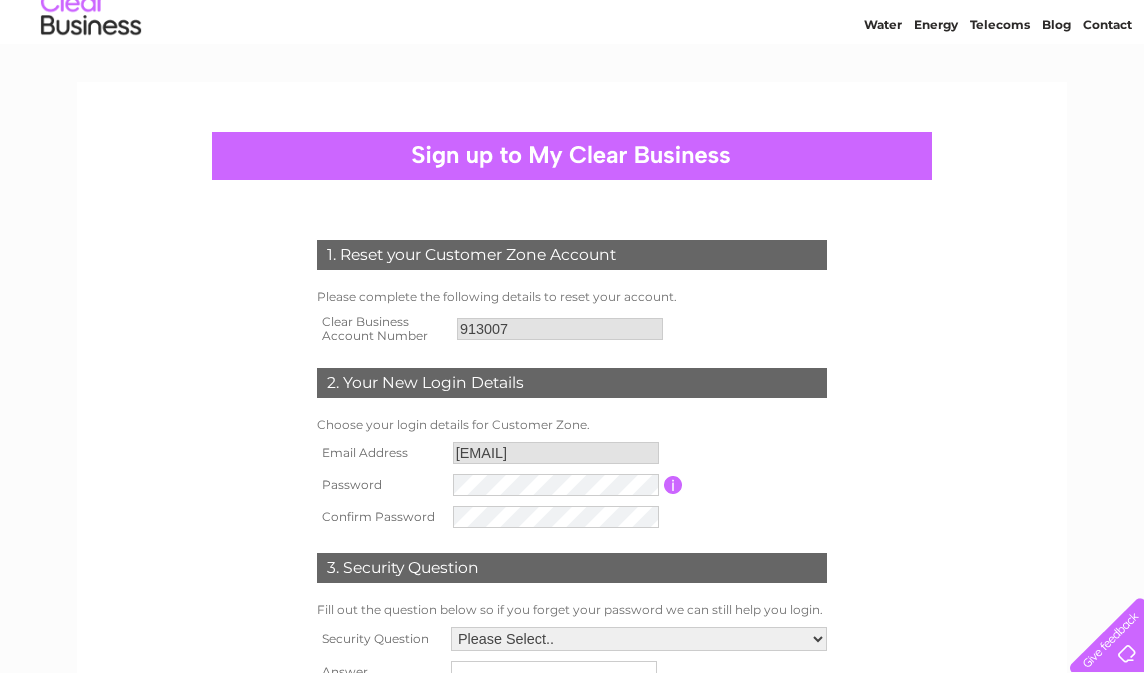 scroll, scrollTop: 200, scrollLeft: 0, axis: vertical 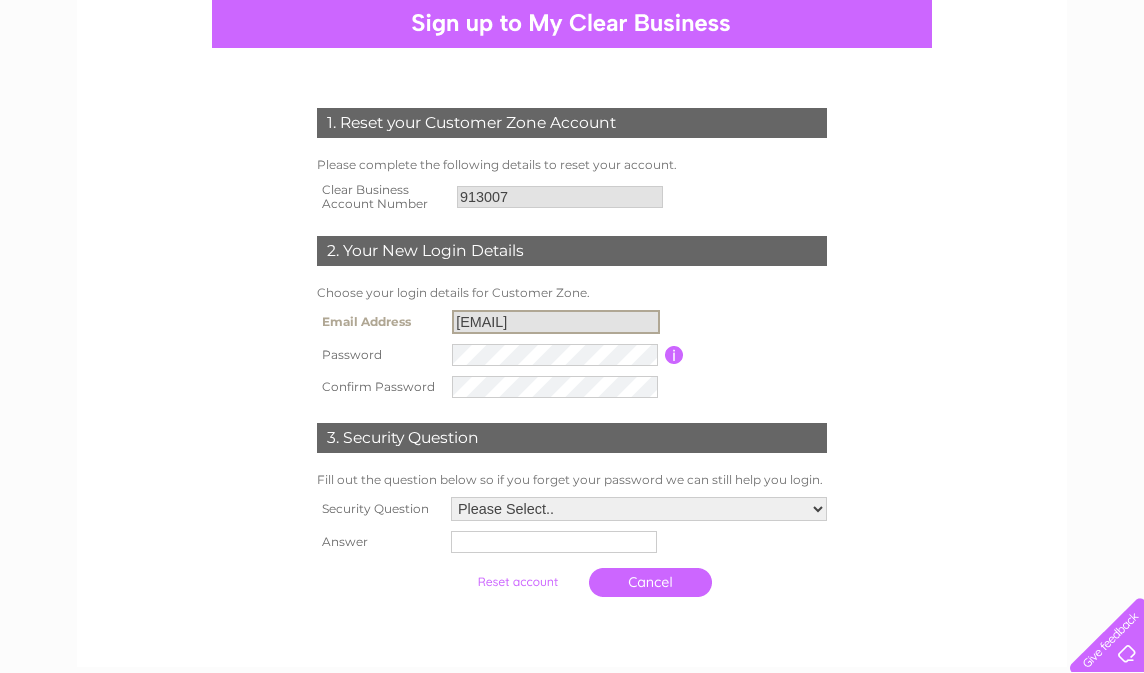 click on "lynn@wwwm.co.uk" at bounding box center [556, 322] 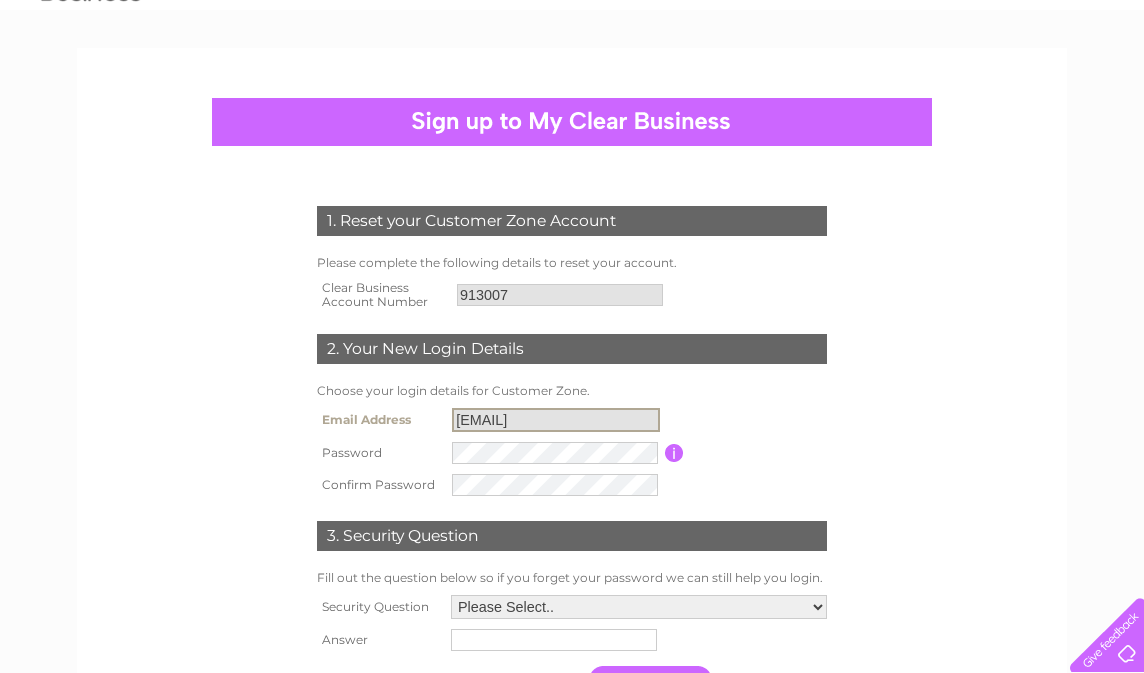 scroll, scrollTop: 100, scrollLeft: 0, axis: vertical 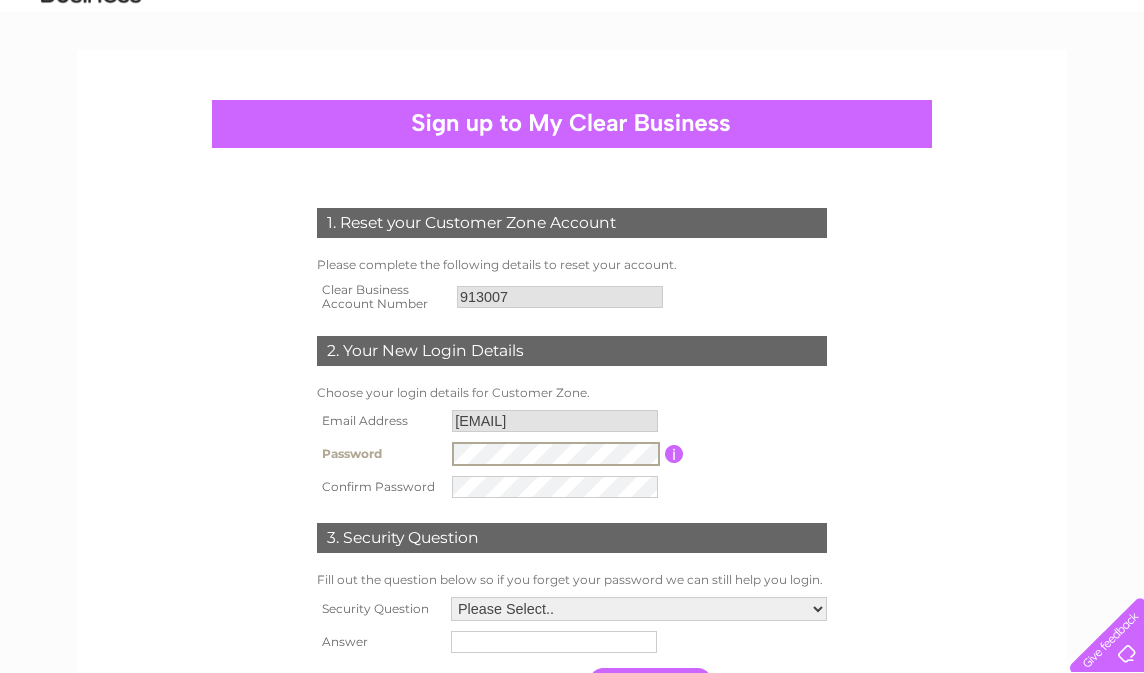 click on "lynn@wwwm.co.uk" at bounding box center [555, 421] 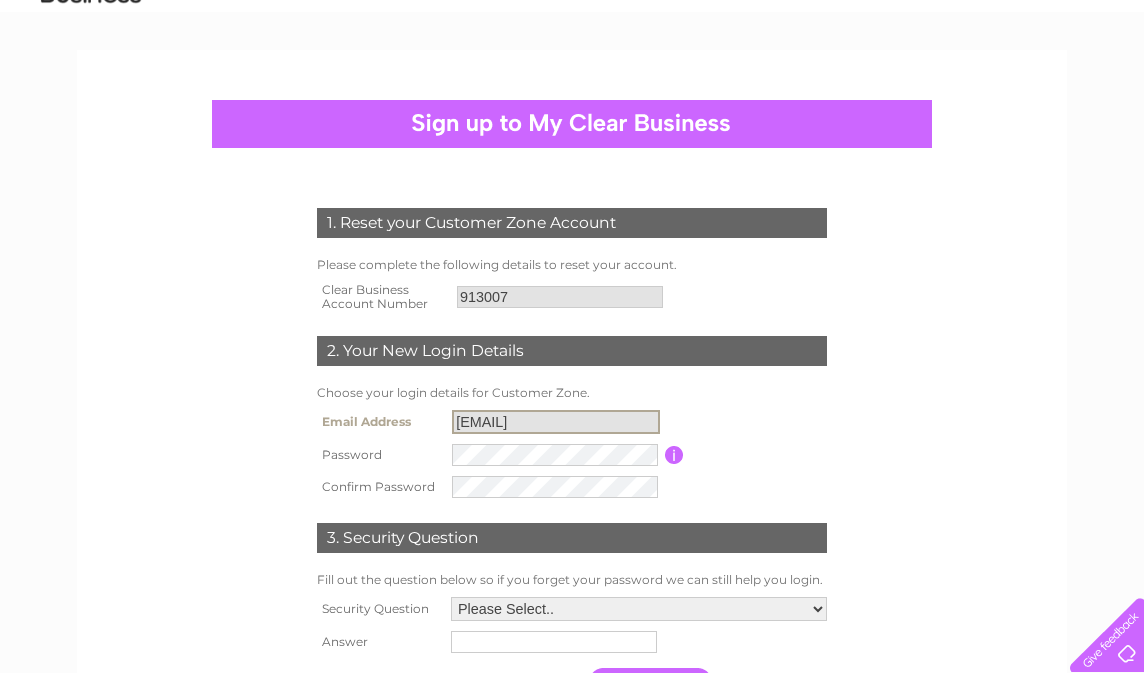 click on "lynn@wwwm.co.uk" at bounding box center [556, 422] 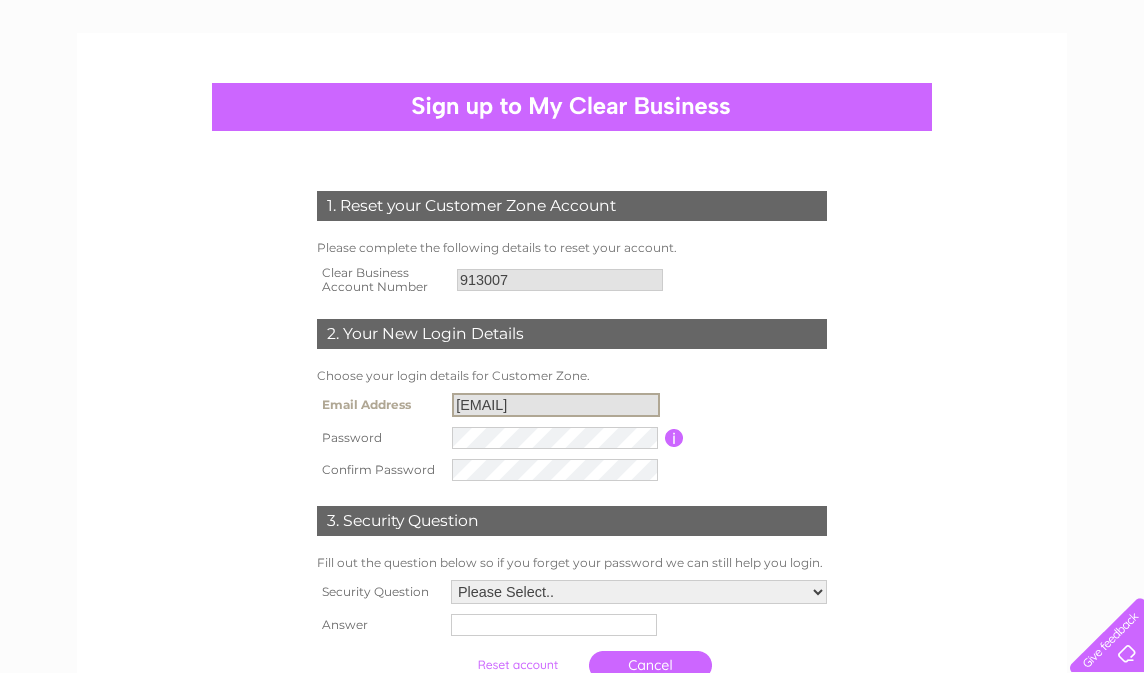 scroll, scrollTop: 100, scrollLeft: 0, axis: vertical 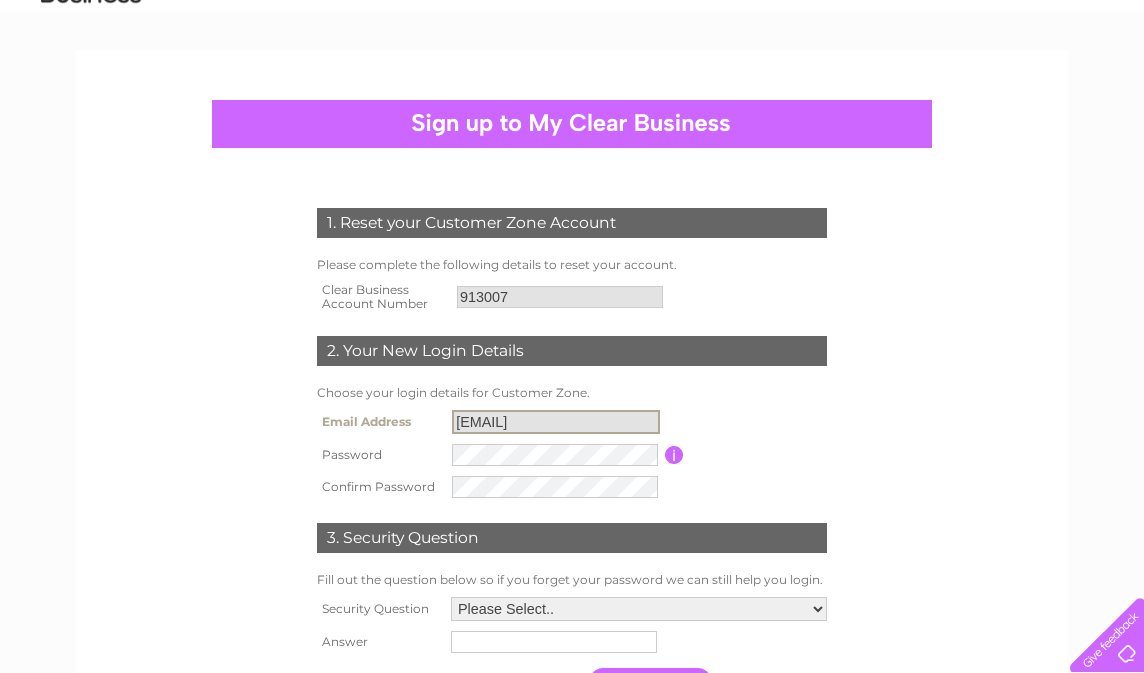 click on "lynn@wwwm.co.uk" at bounding box center [556, 422] 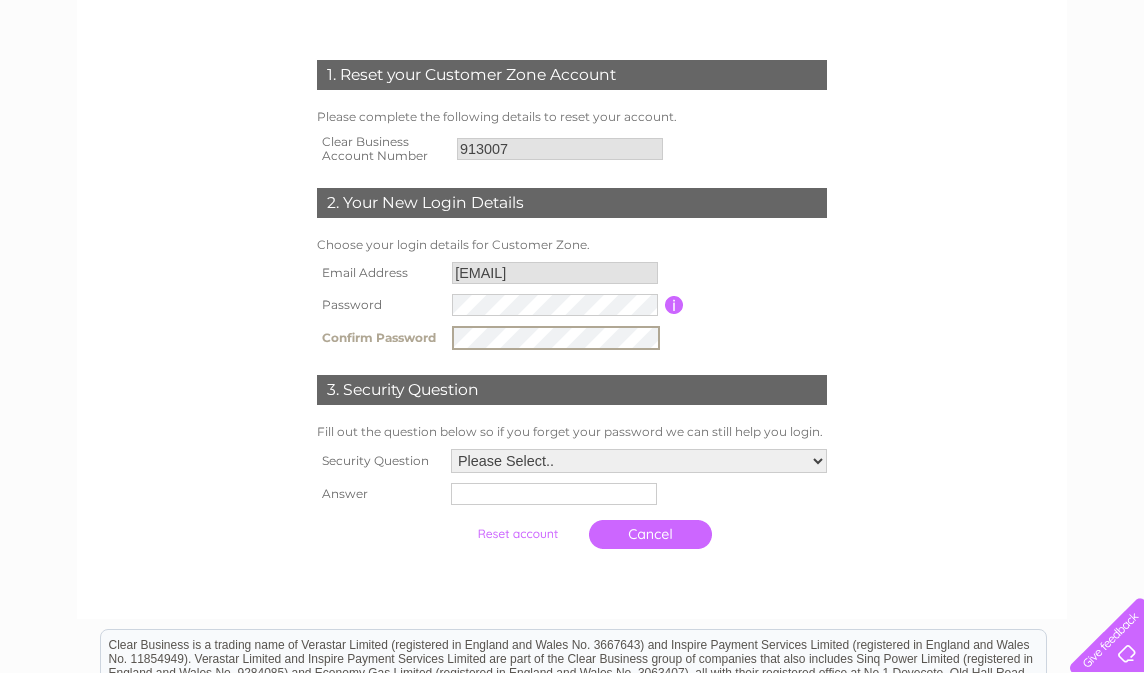 scroll, scrollTop: 300, scrollLeft: 0, axis: vertical 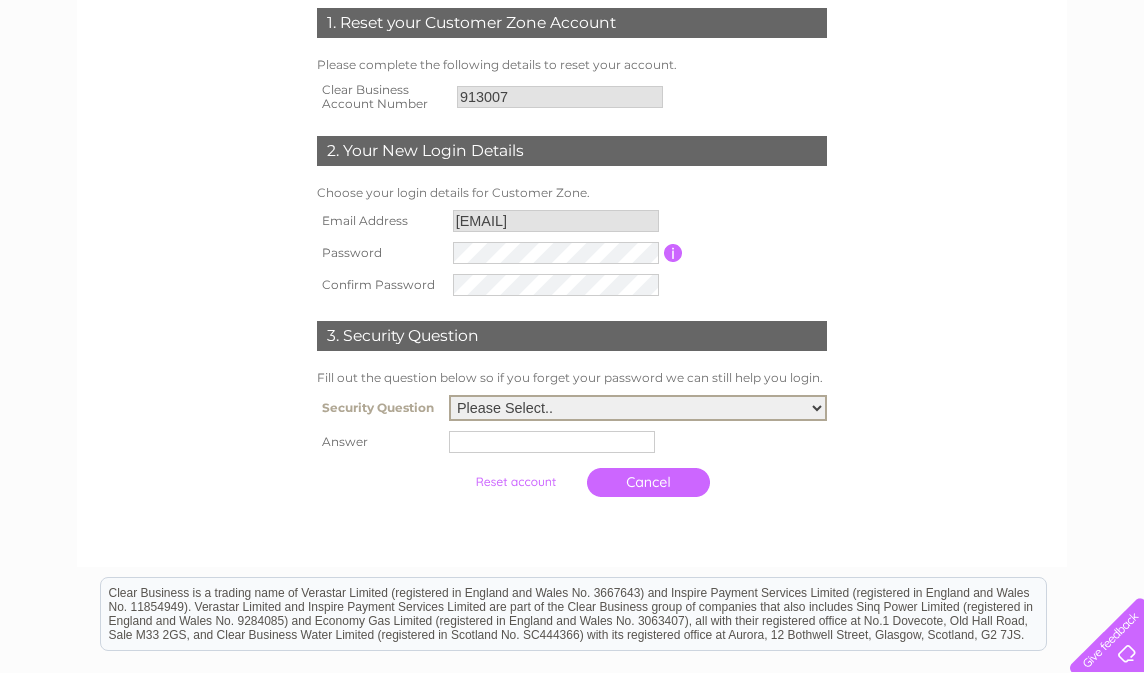 click on "Please Select..
In what town or city was your first job?
In what town or city did you meet your spouse/partner?
In what town or city did your mother and father meet?
What street did you live on as a child?
What was the name of your first pet?
Who was your childhood hero?" at bounding box center [638, 408] 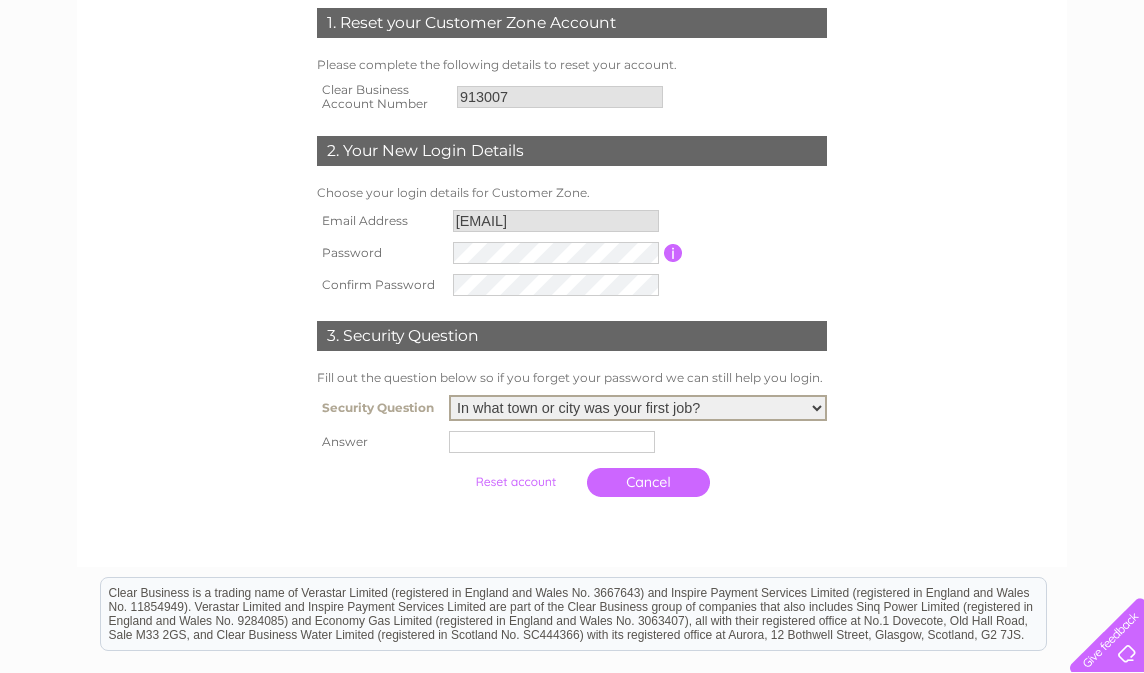 click at bounding box center [552, 442] 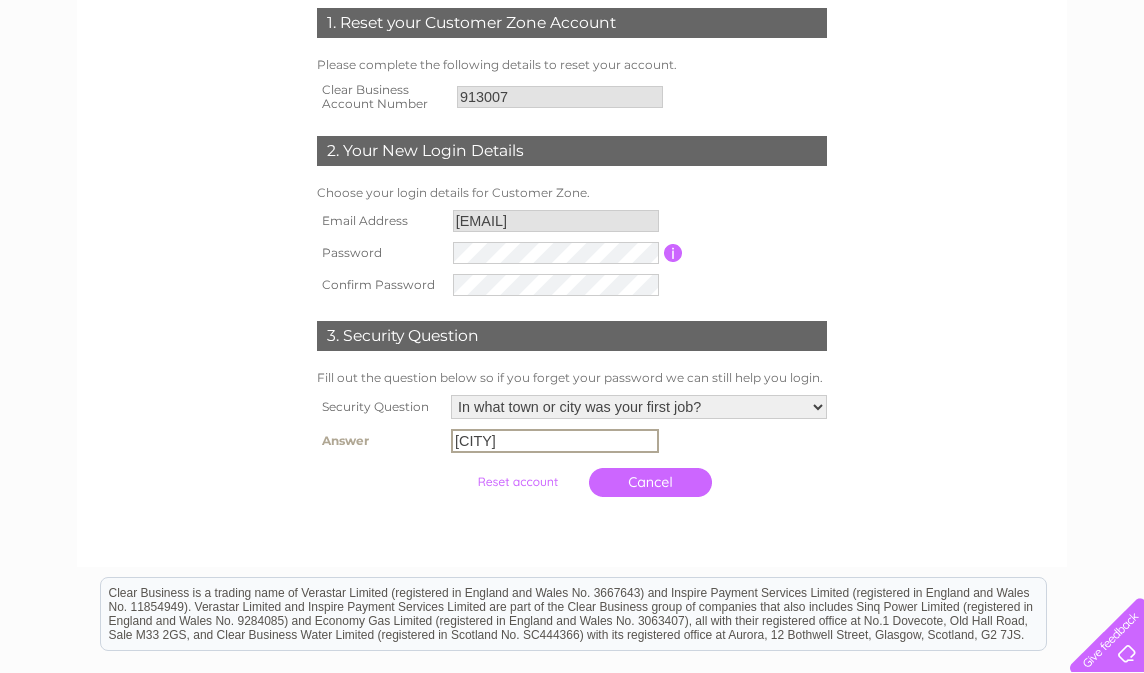 type on "Fraserburgh" 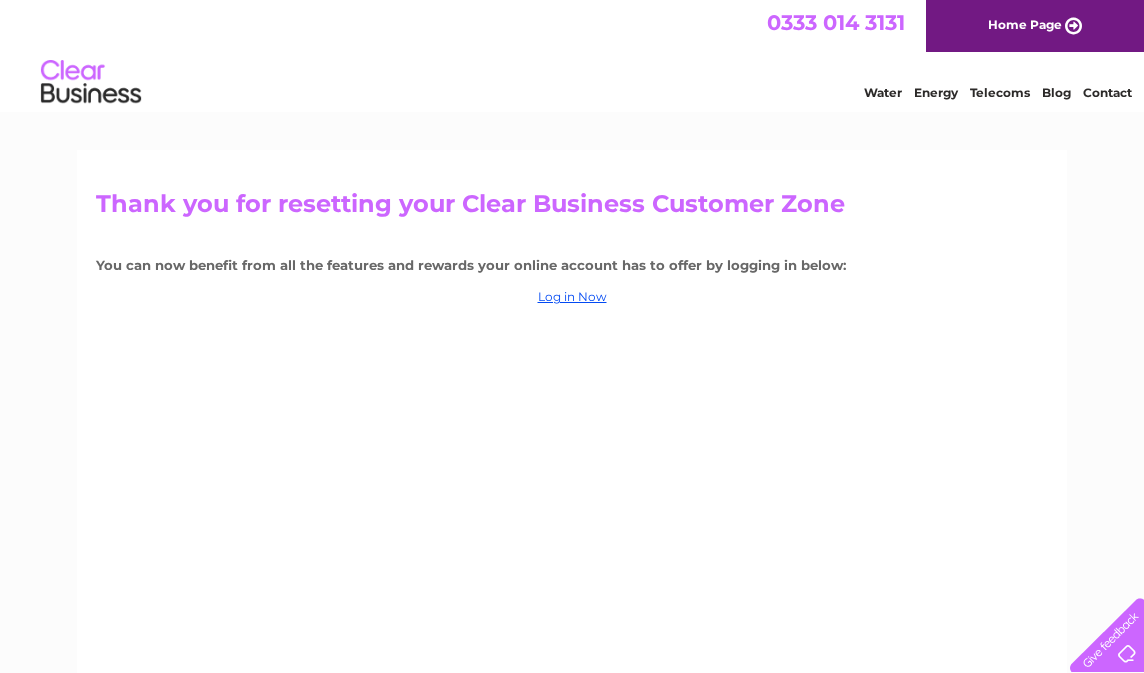 scroll, scrollTop: 0, scrollLeft: 0, axis: both 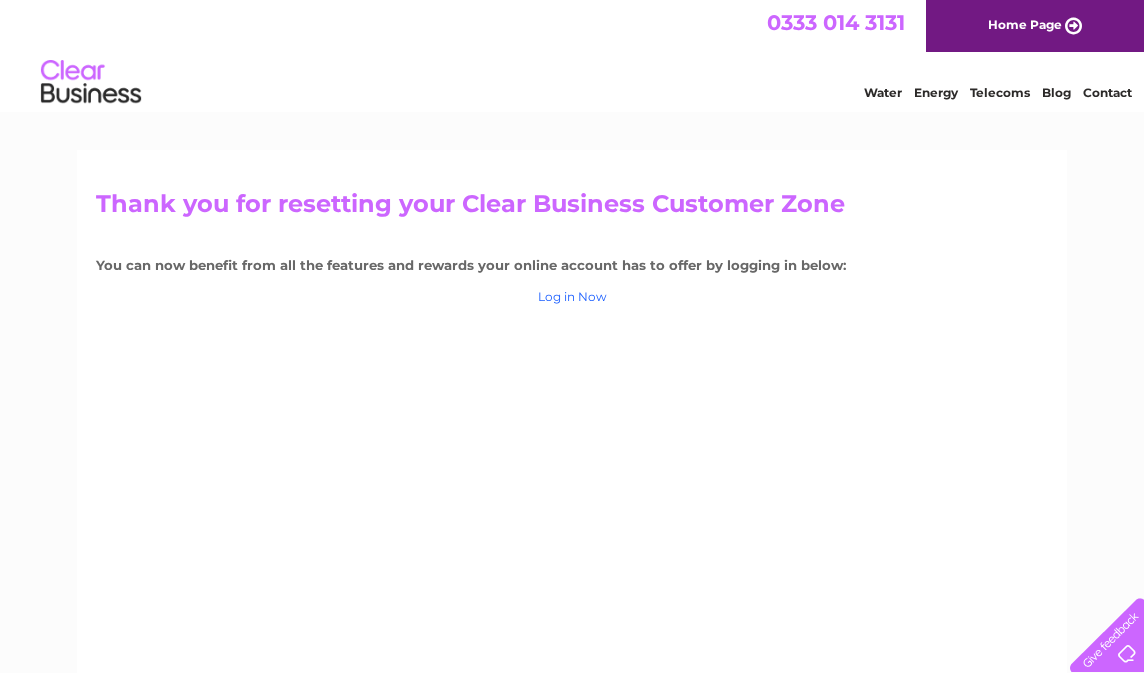 click on "Log in Now" at bounding box center (572, 296) 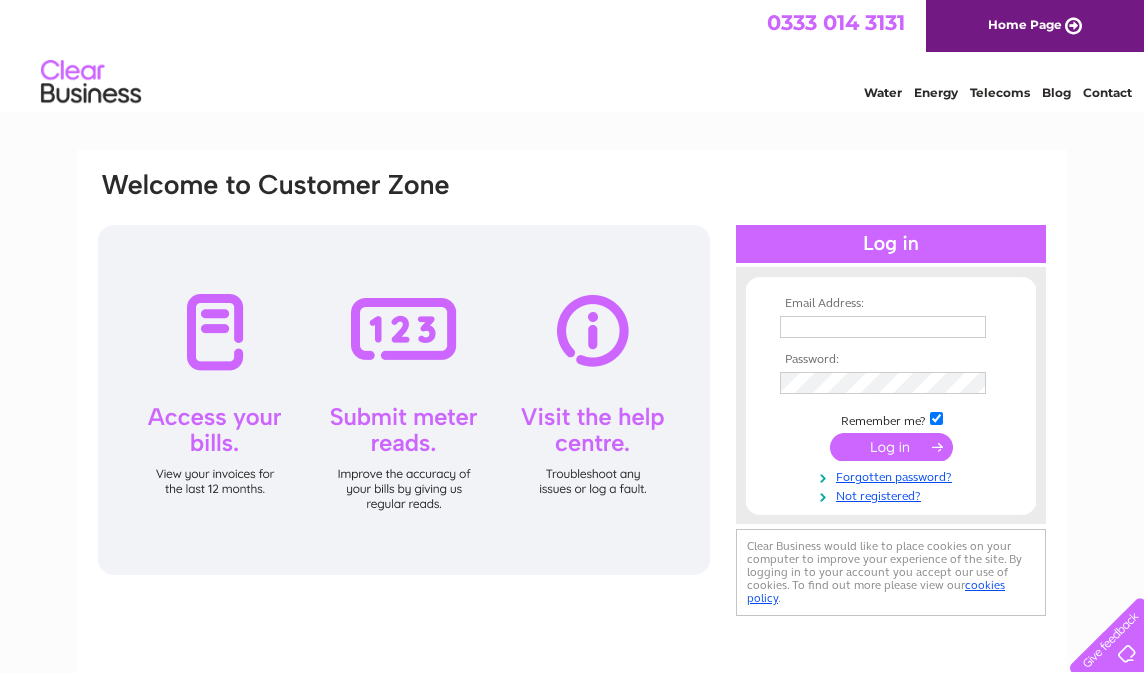 scroll, scrollTop: 0, scrollLeft: 0, axis: both 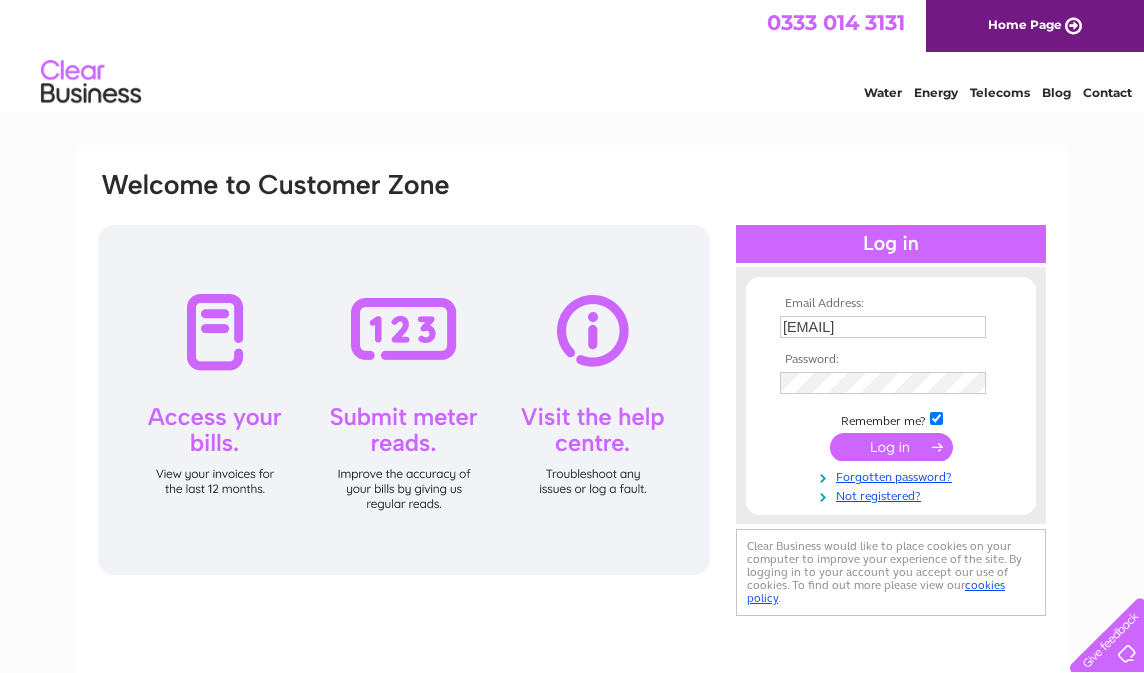 click at bounding box center [891, 447] 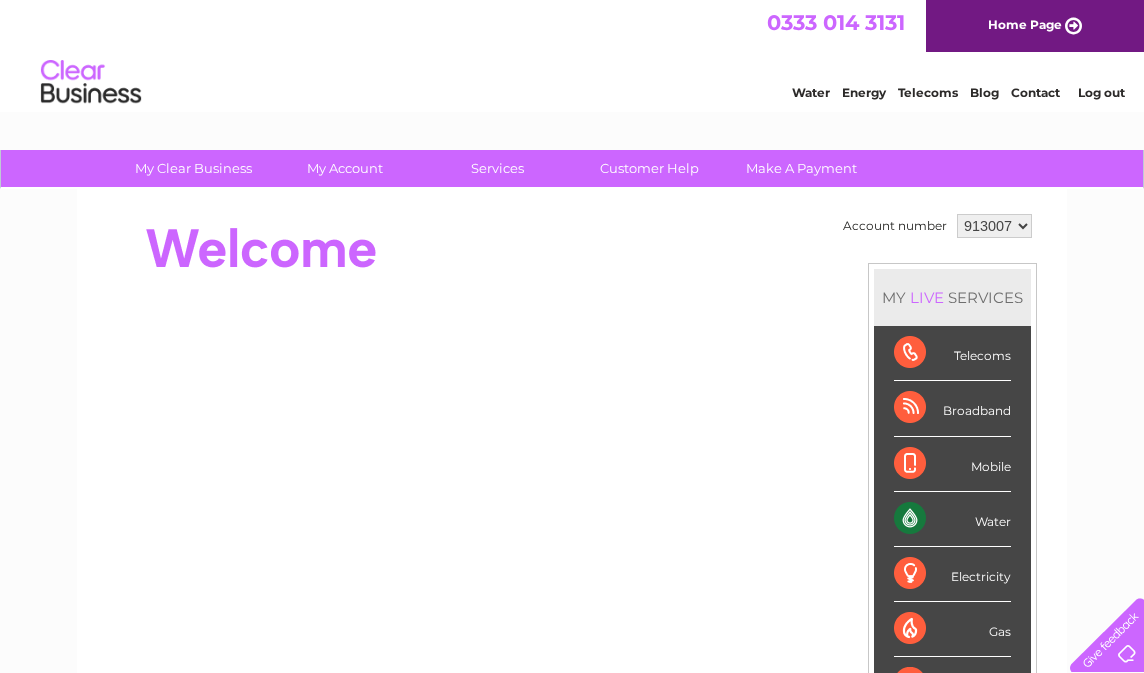 scroll, scrollTop: 0, scrollLeft: 0, axis: both 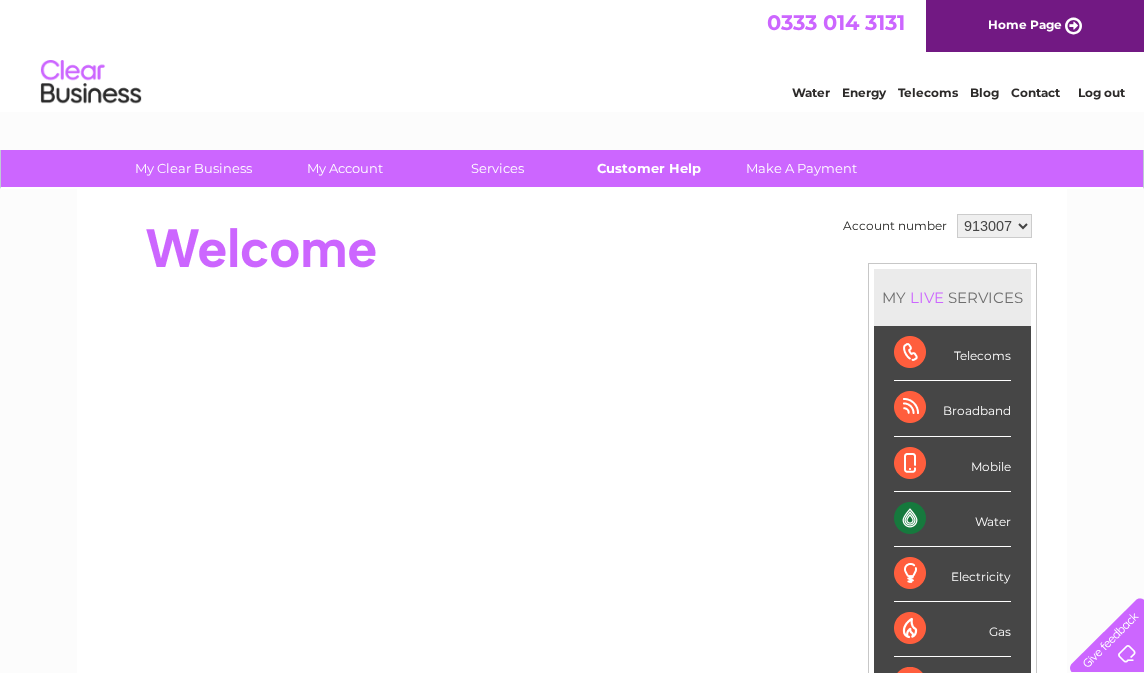 click on "Customer Help" at bounding box center [649, 168] 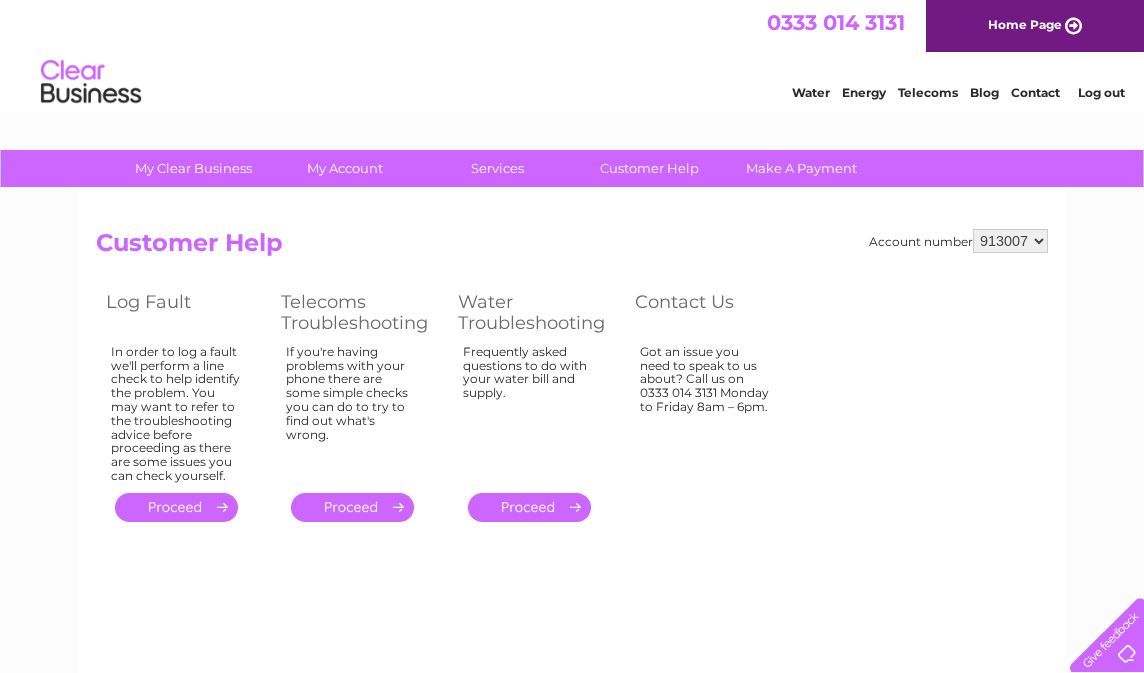 scroll, scrollTop: 0, scrollLeft: 0, axis: both 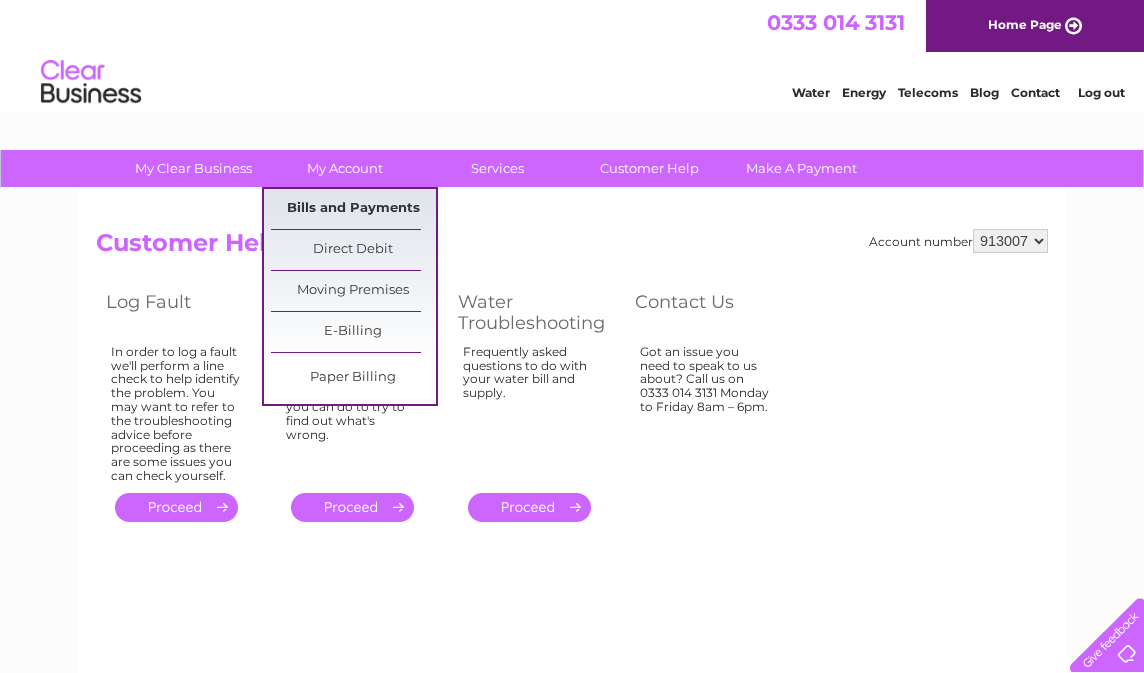 click on "Bills and Payments" at bounding box center [353, 209] 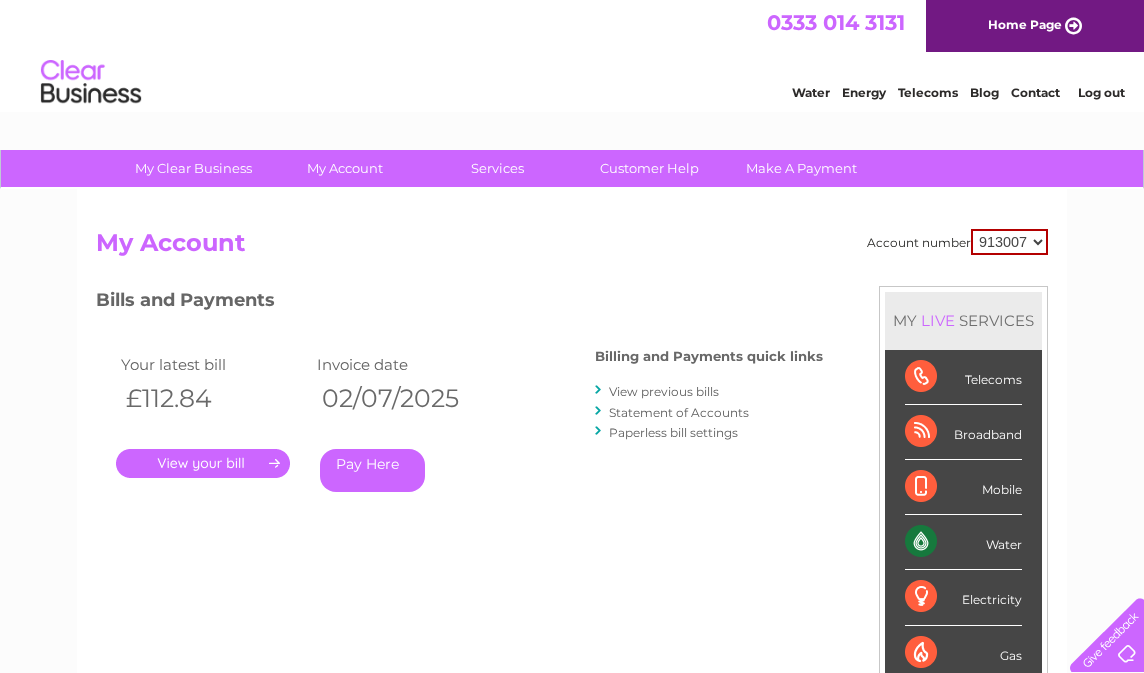 scroll, scrollTop: 0, scrollLeft: 0, axis: both 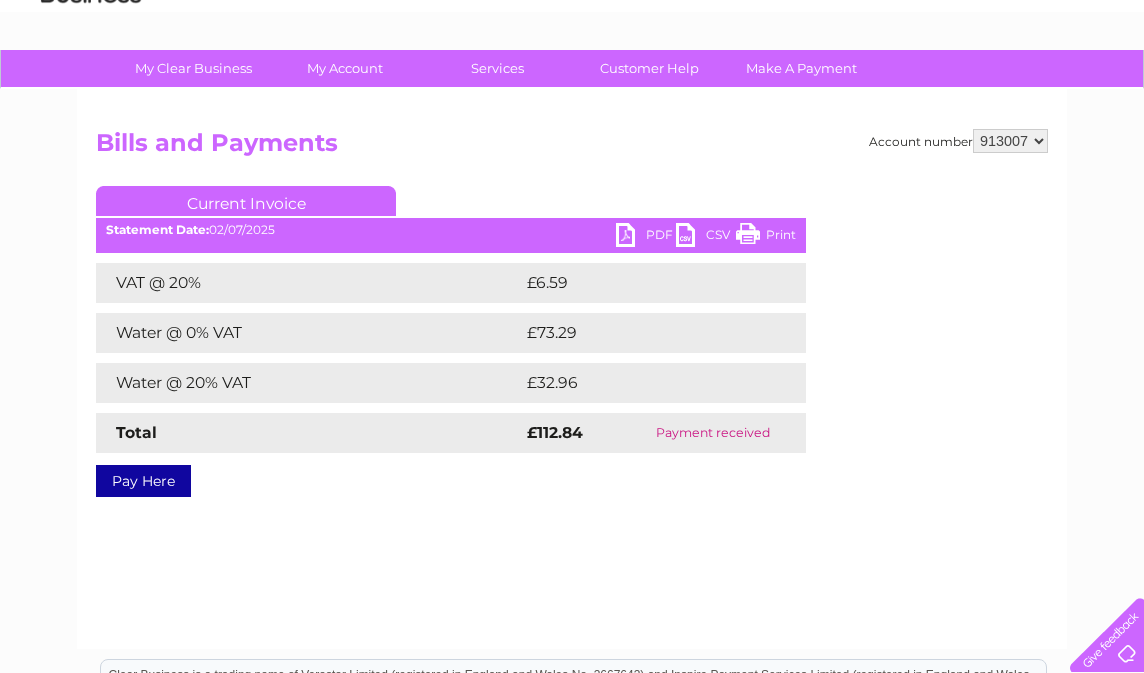 click on "PDF" at bounding box center [646, 237] 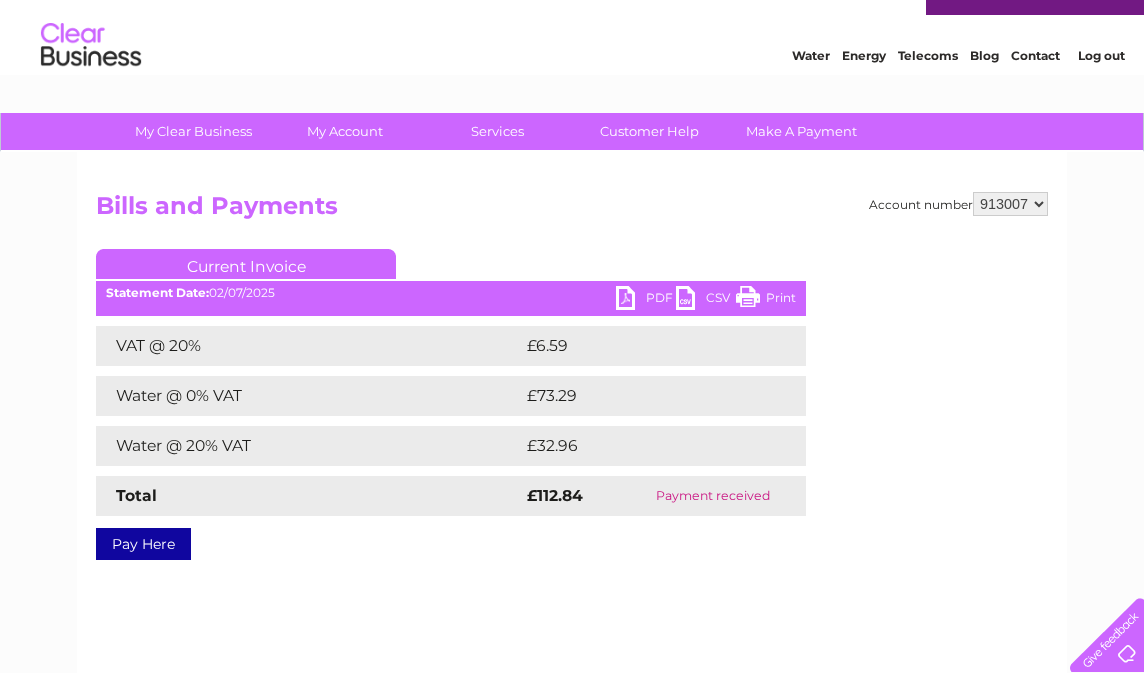 scroll, scrollTop: 0, scrollLeft: 0, axis: both 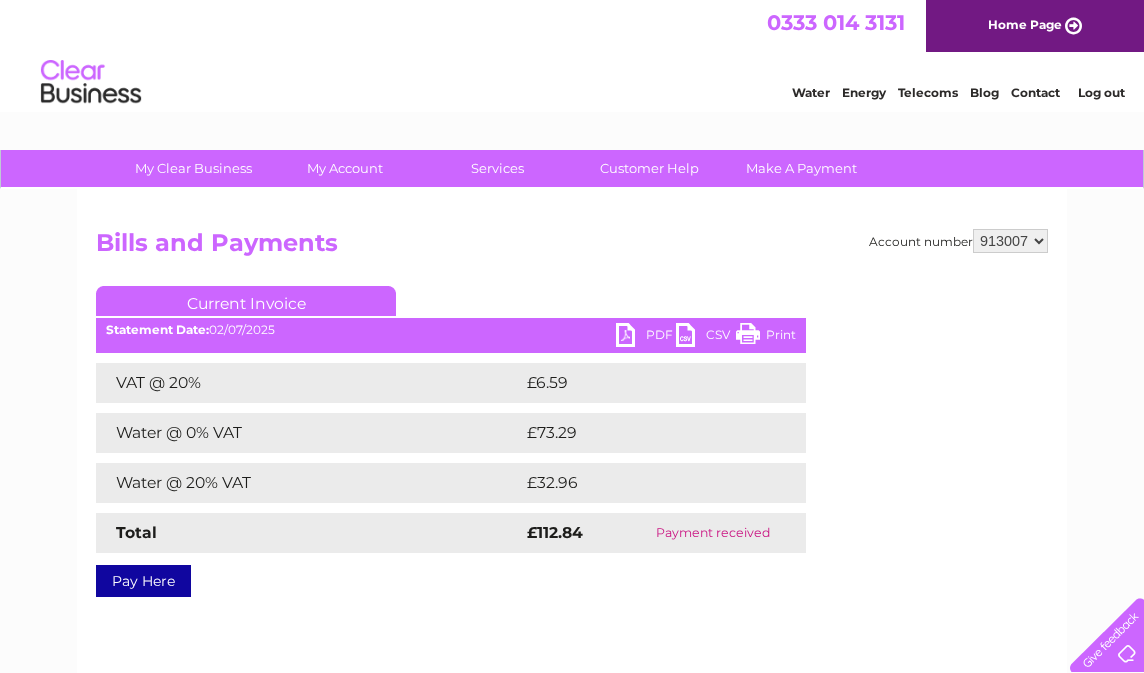 click on "913007" at bounding box center [1010, 241] 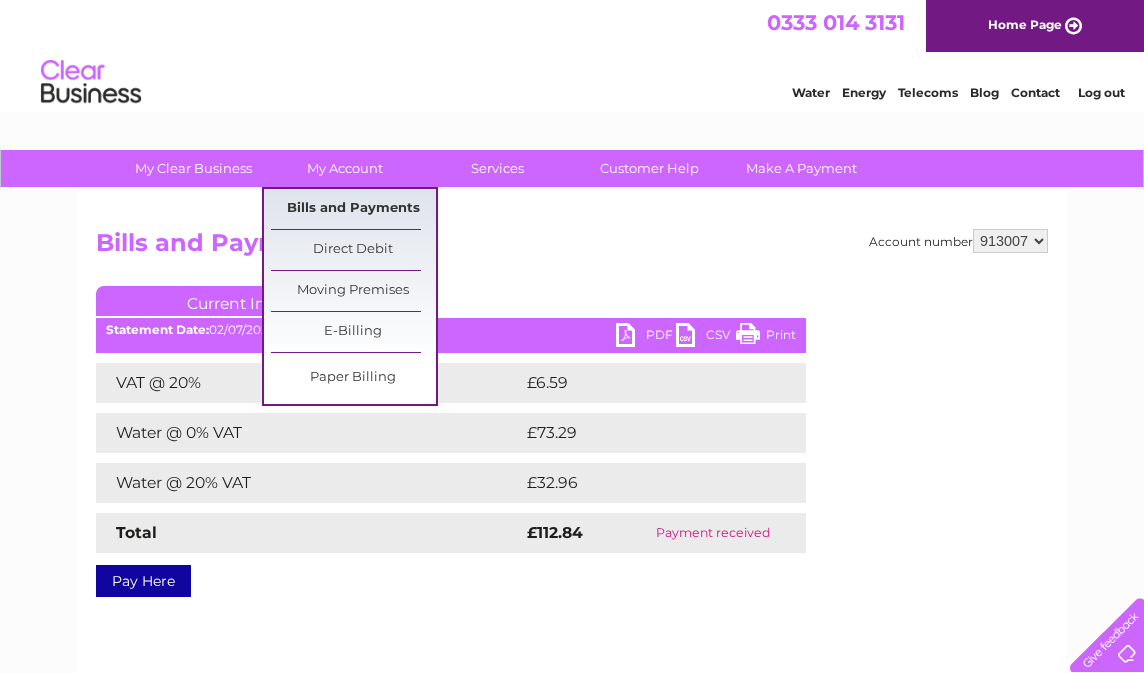 click on "Bills and Payments" at bounding box center (353, 209) 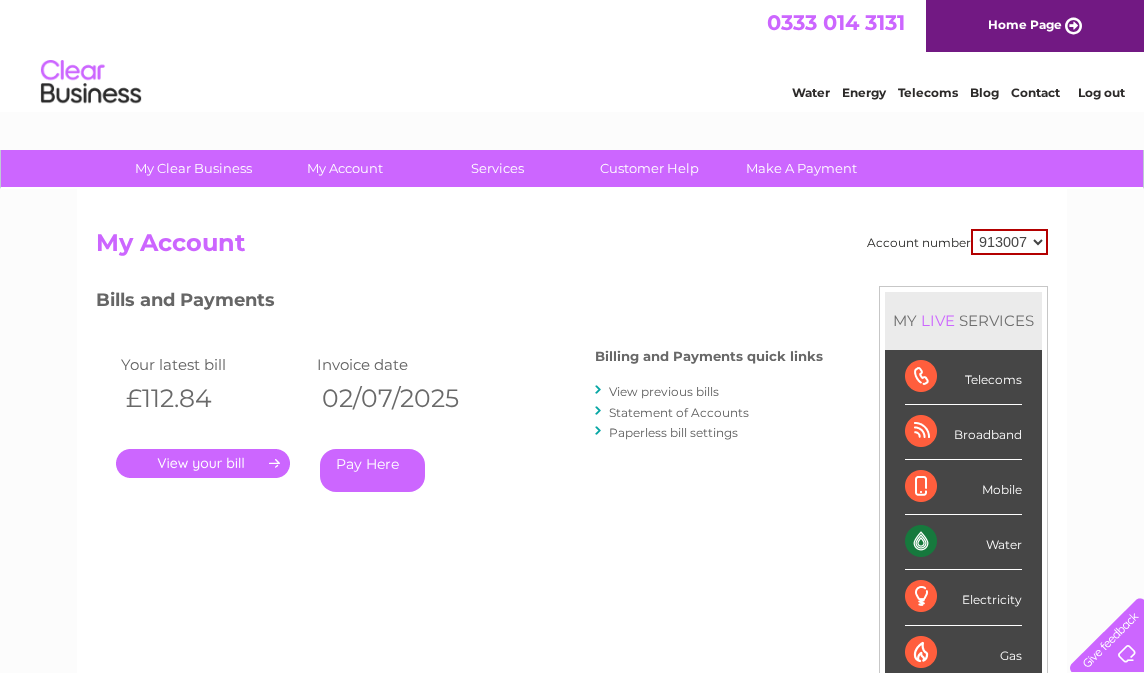 scroll, scrollTop: 0, scrollLeft: 0, axis: both 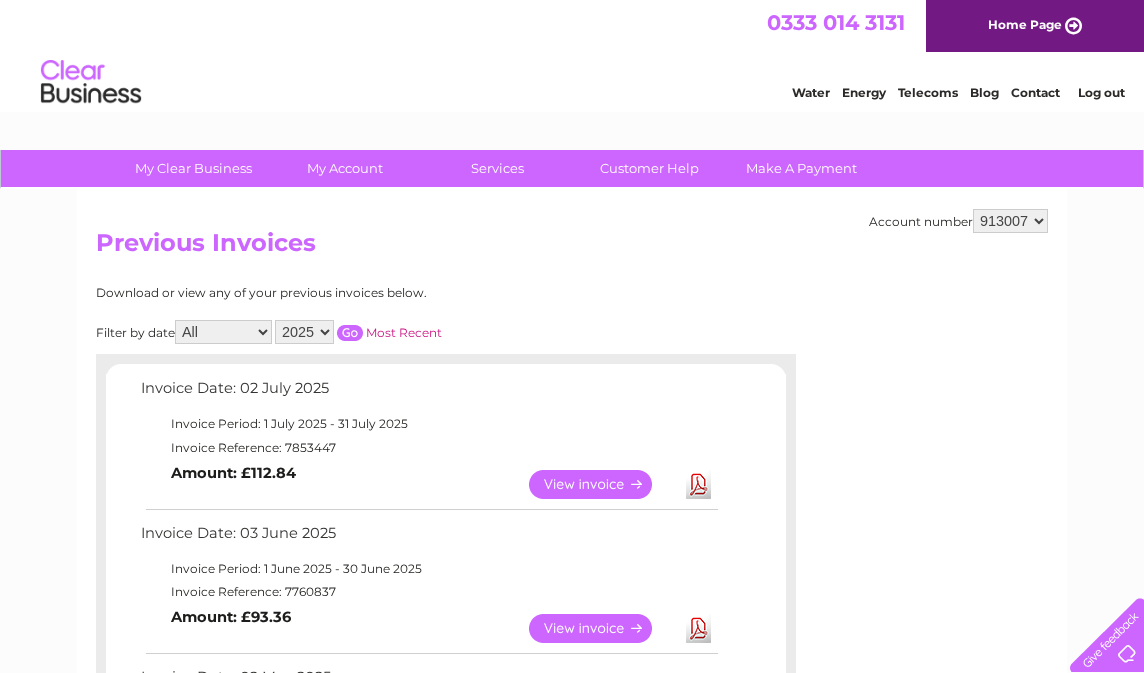click on "913007" at bounding box center (1010, 221) 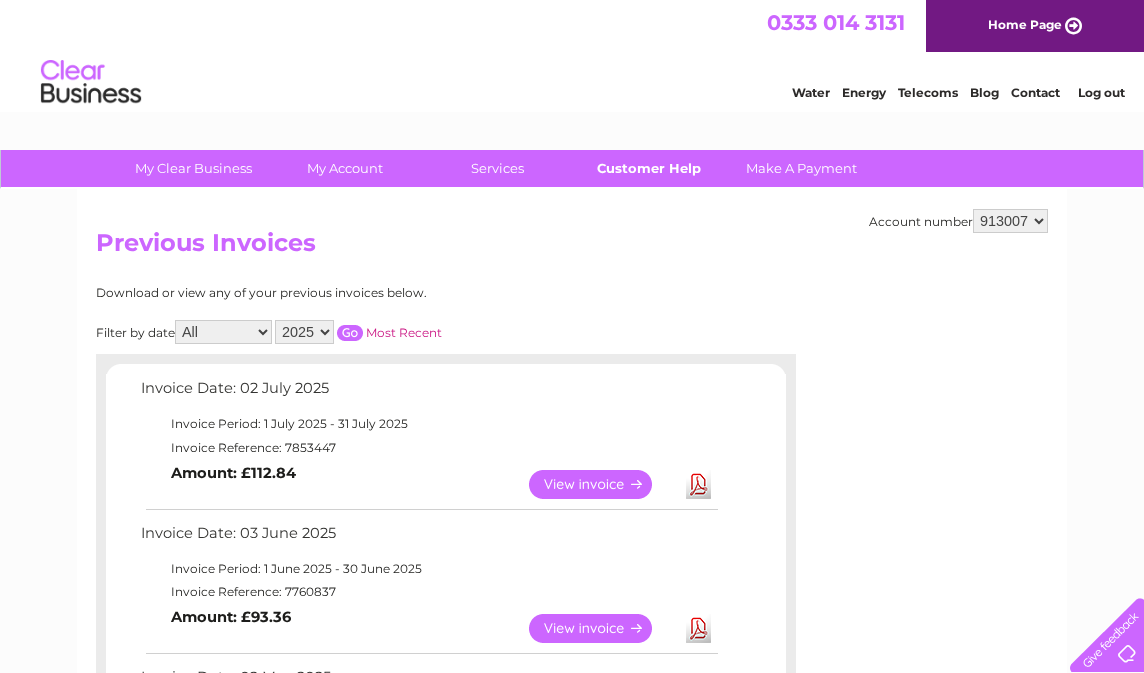 click on "Customer Help" at bounding box center (649, 168) 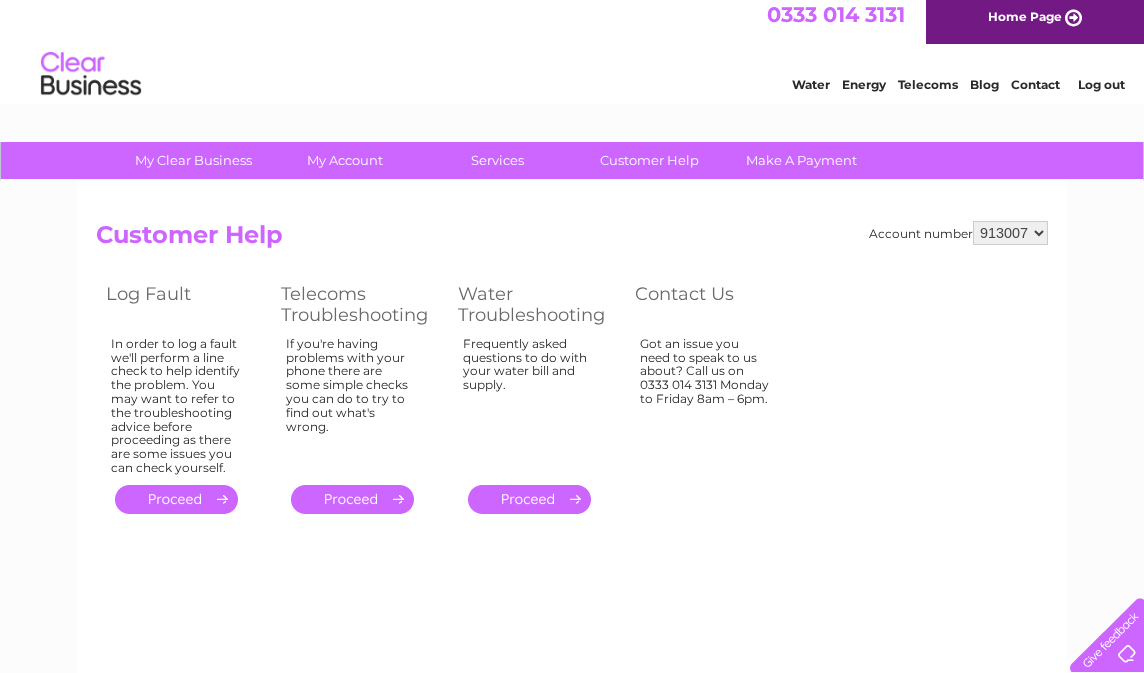 scroll, scrollTop: 0, scrollLeft: 0, axis: both 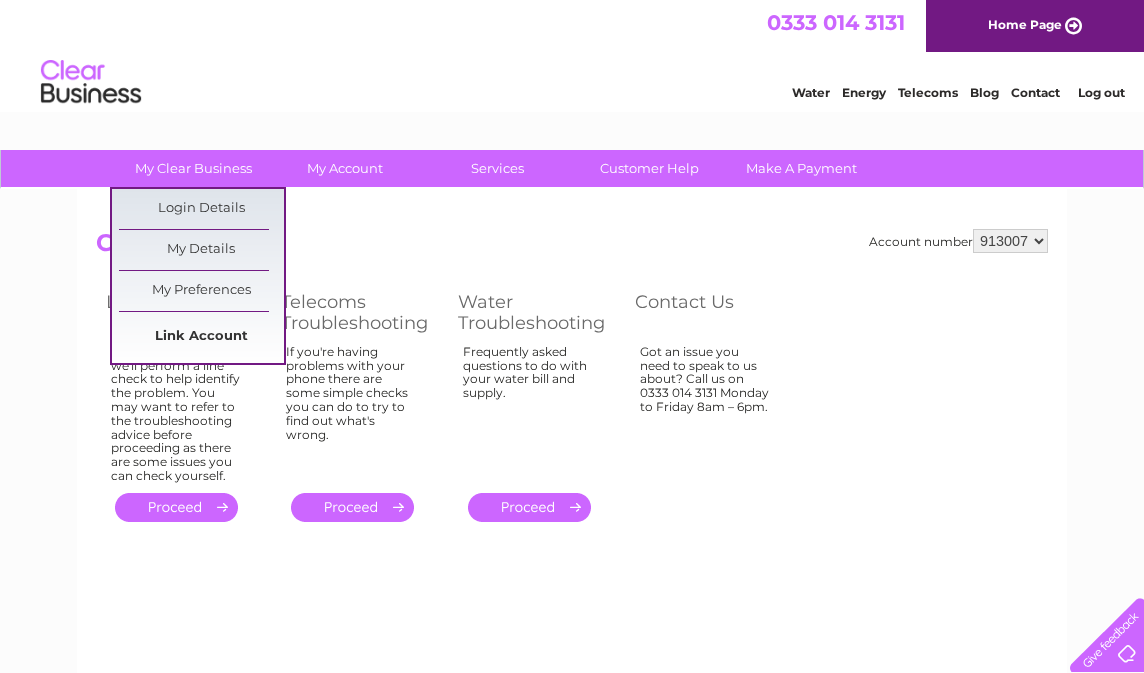 click on "Link Account" at bounding box center [201, 337] 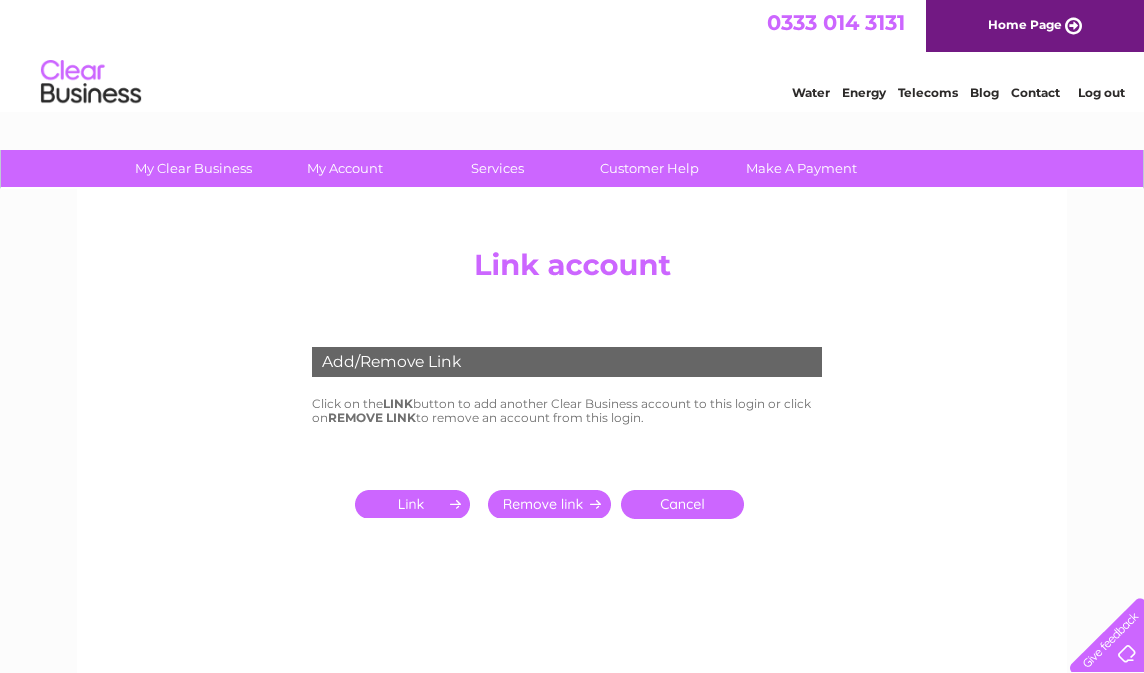 scroll, scrollTop: 0, scrollLeft: 0, axis: both 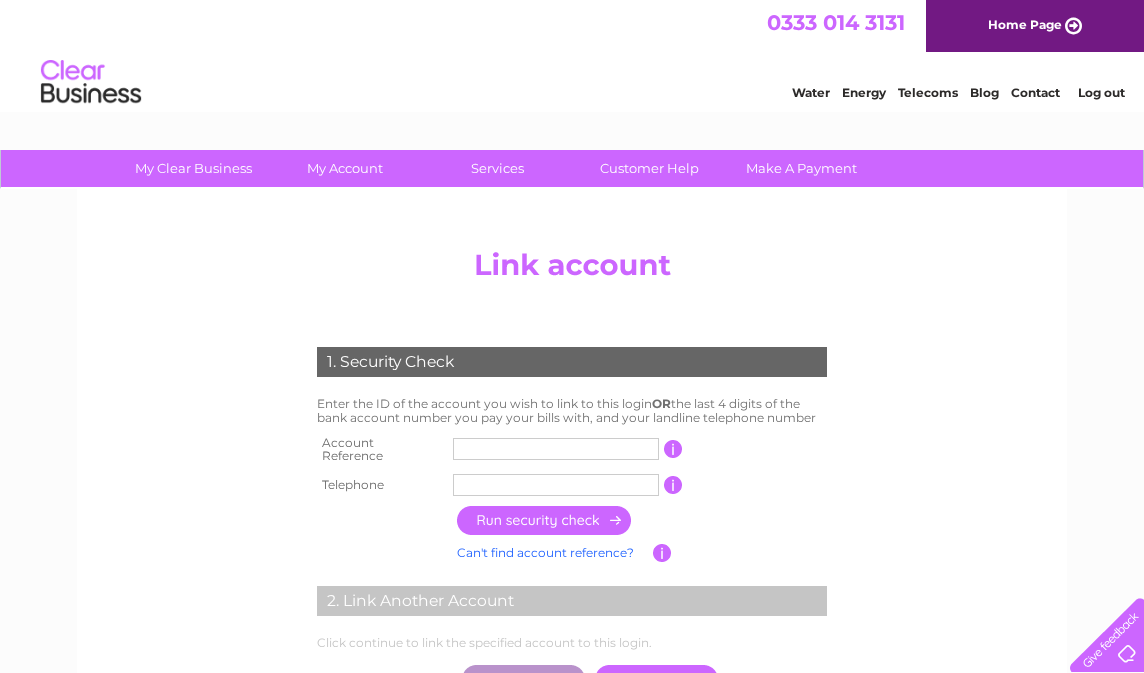 click at bounding box center [556, 449] 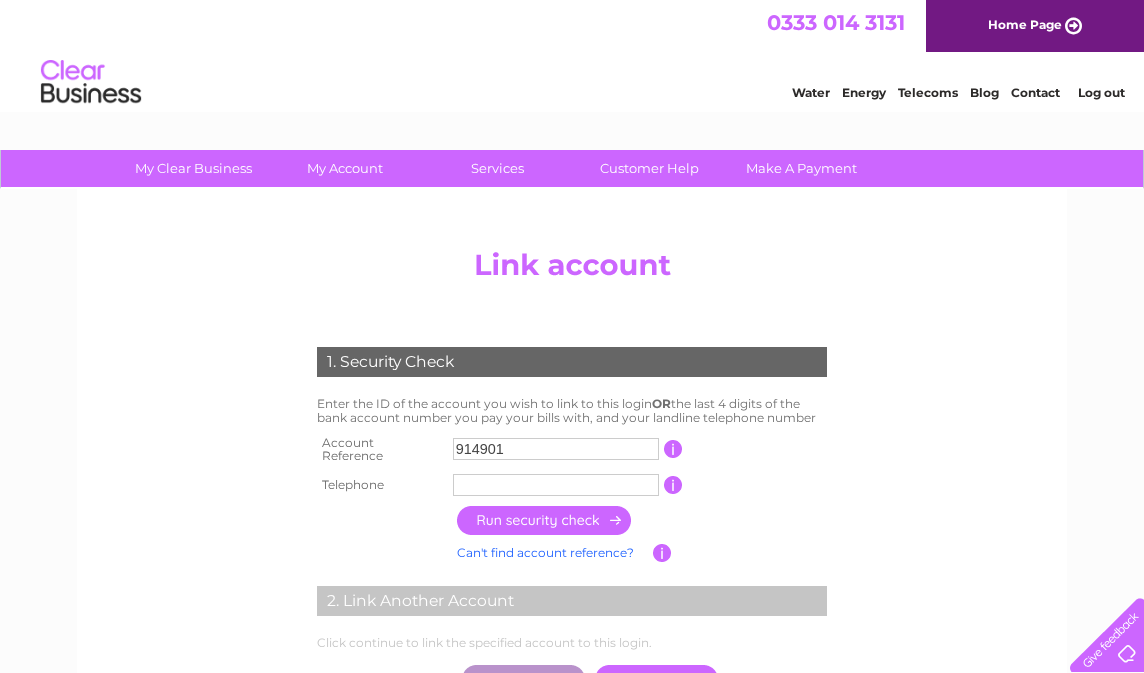 type on "914901" 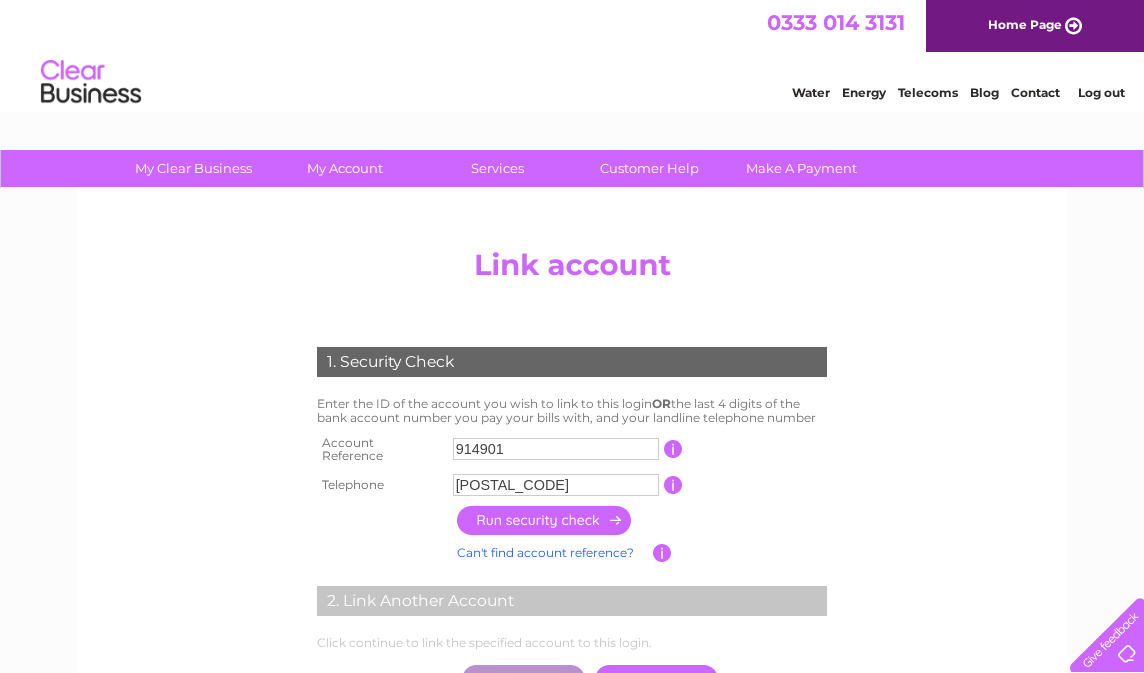 click at bounding box center (545, 520) 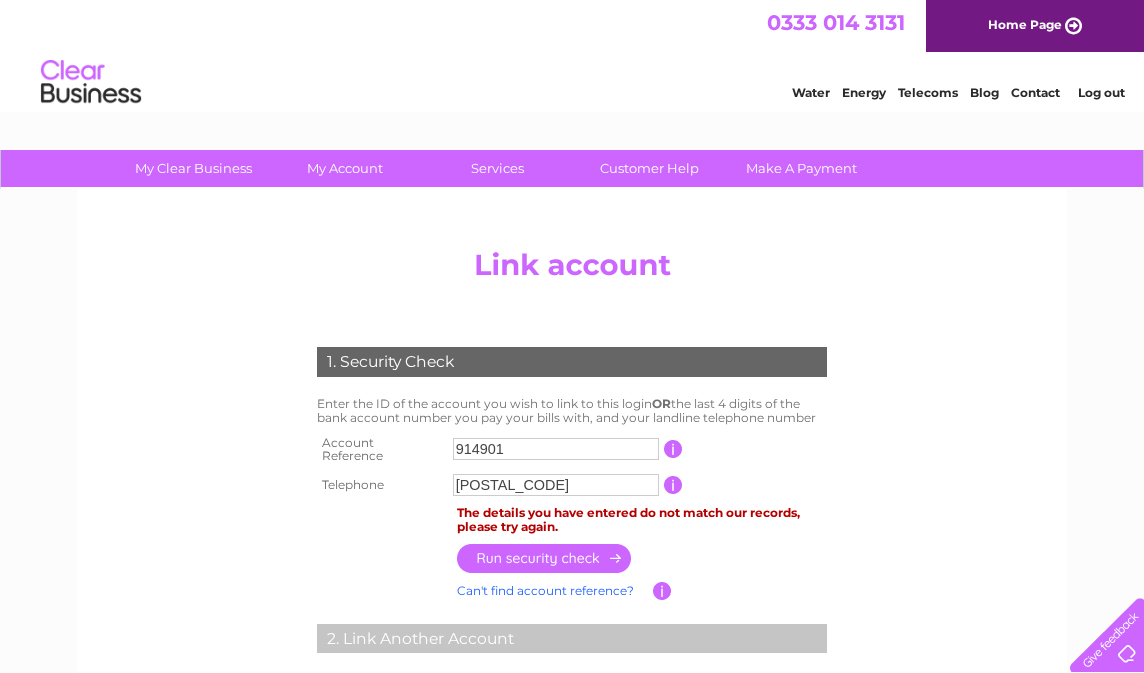 click on "07920050950" at bounding box center (556, 485) 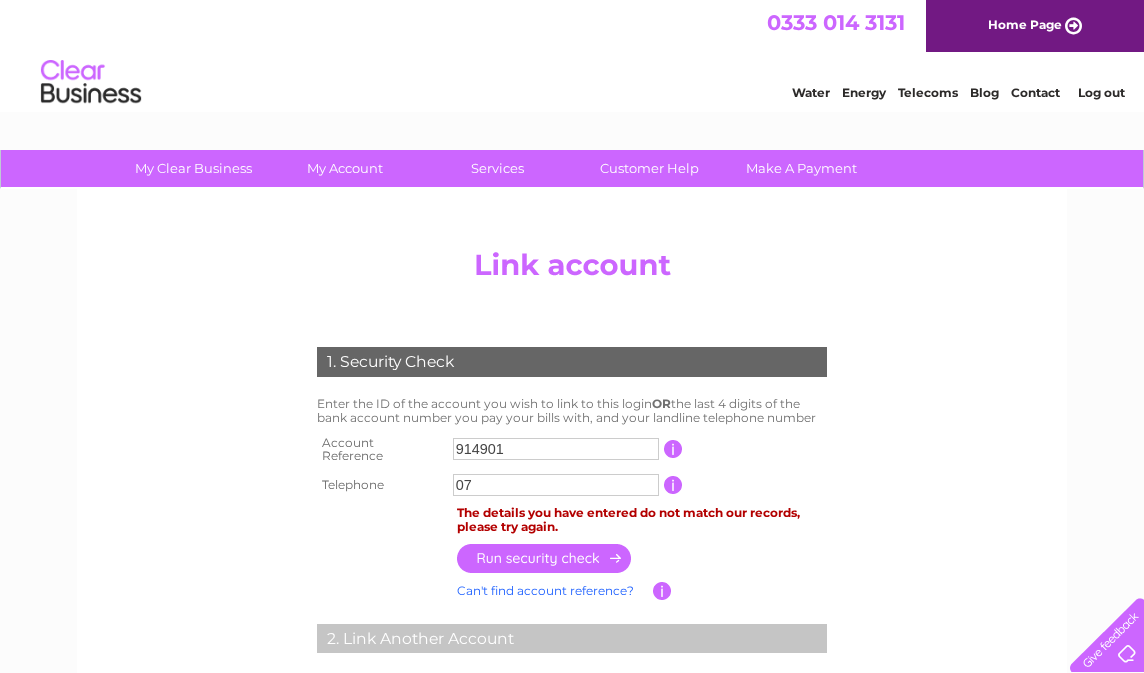 type on "0" 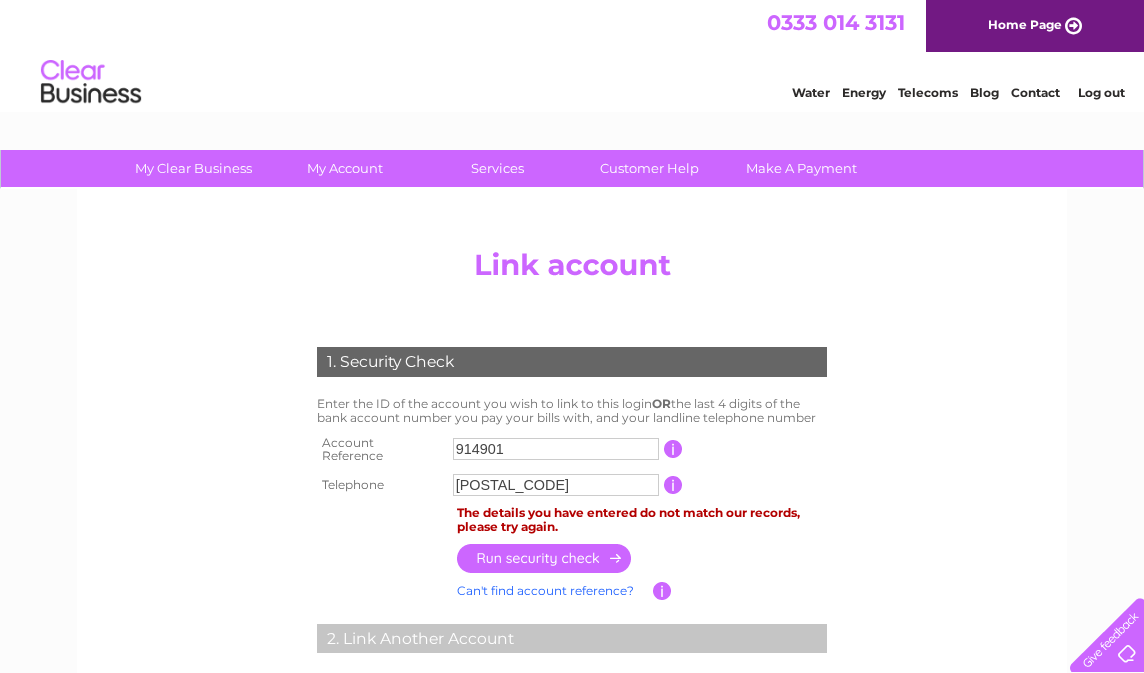 type on "01346510444" 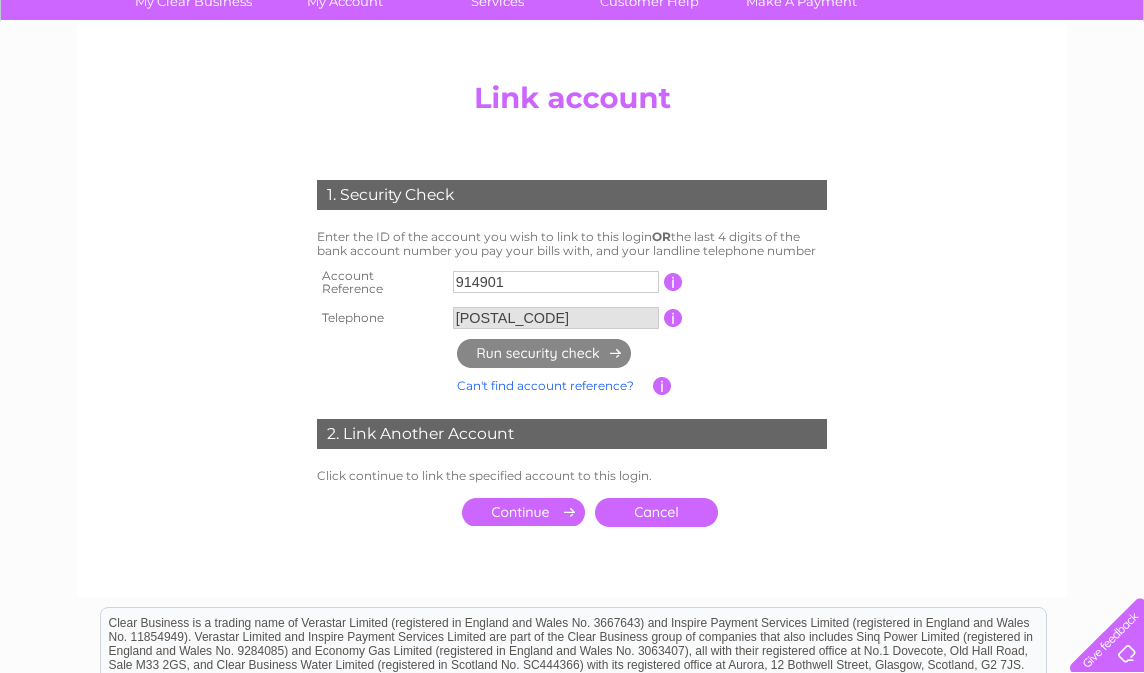 scroll, scrollTop: 200, scrollLeft: 0, axis: vertical 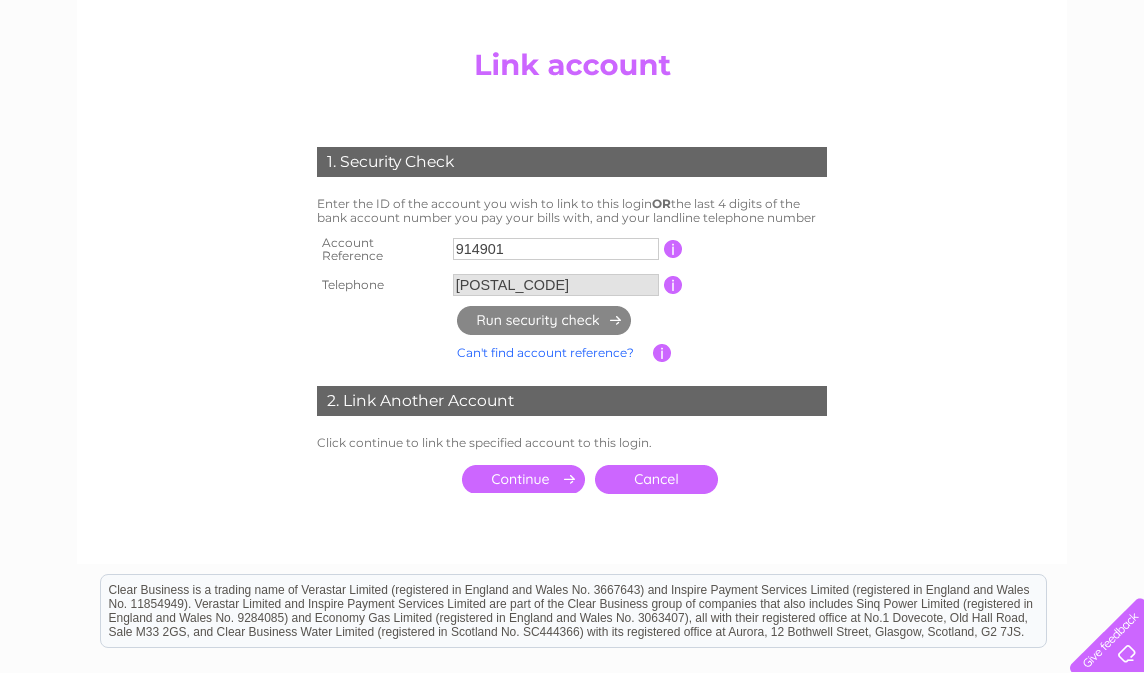 click at bounding box center (523, 479) 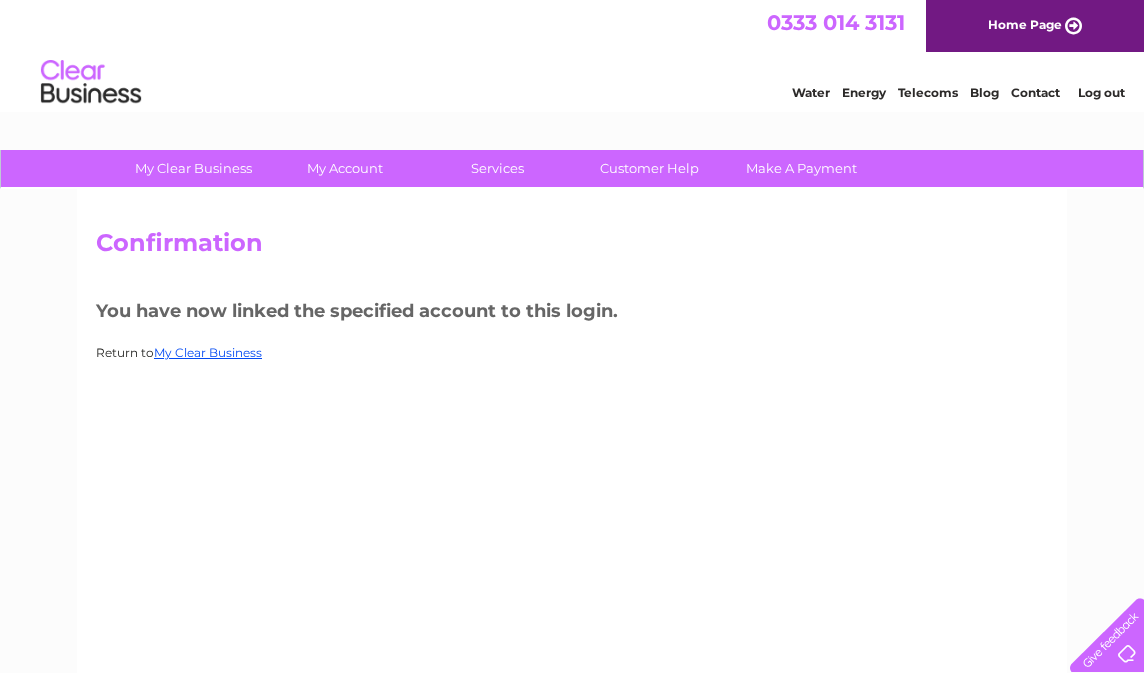scroll, scrollTop: 0, scrollLeft: 0, axis: both 